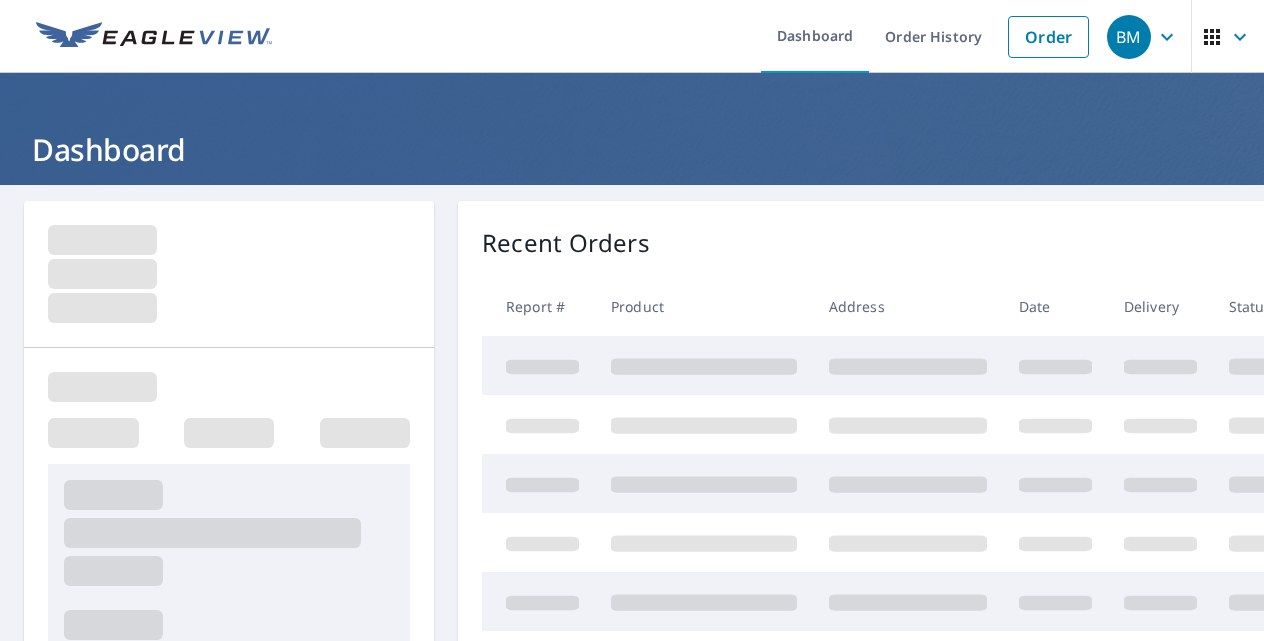 scroll, scrollTop: 0, scrollLeft: 0, axis: both 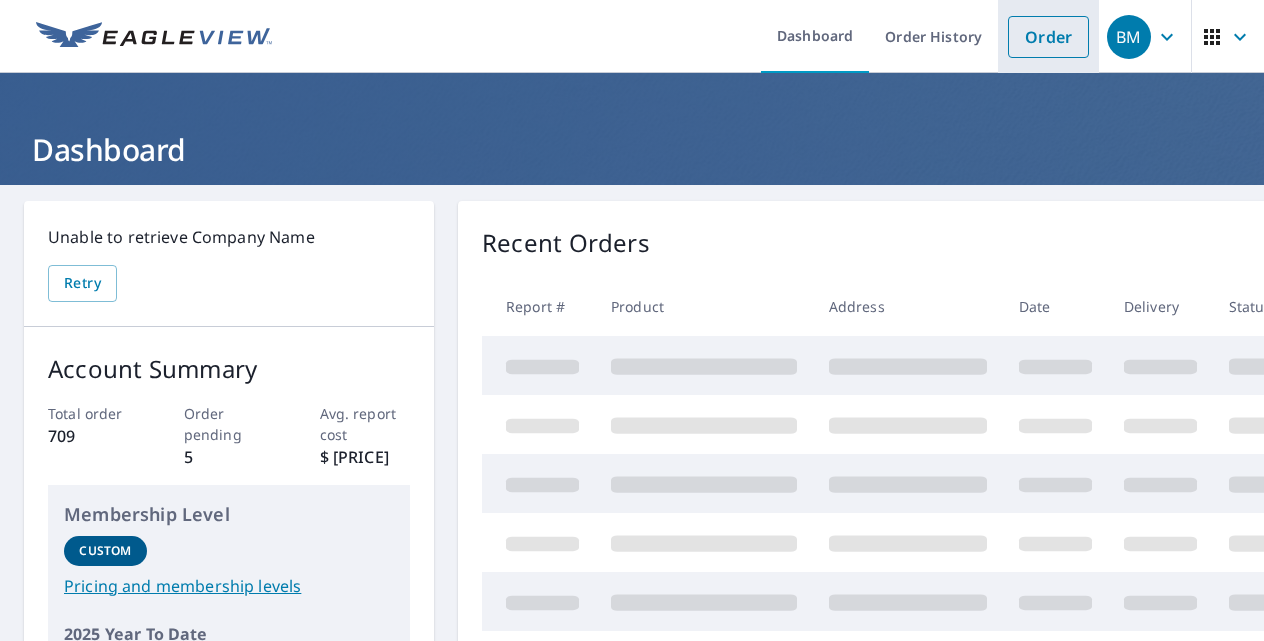 click on "Order" at bounding box center [1048, 37] 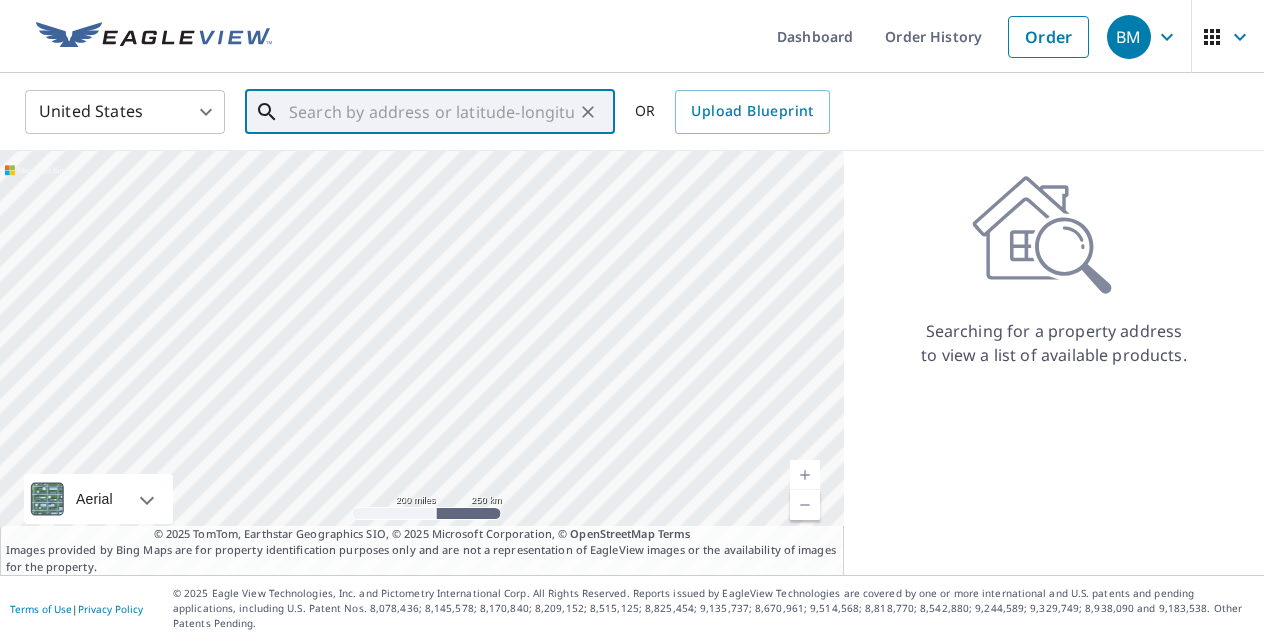 click at bounding box center (431, 112) 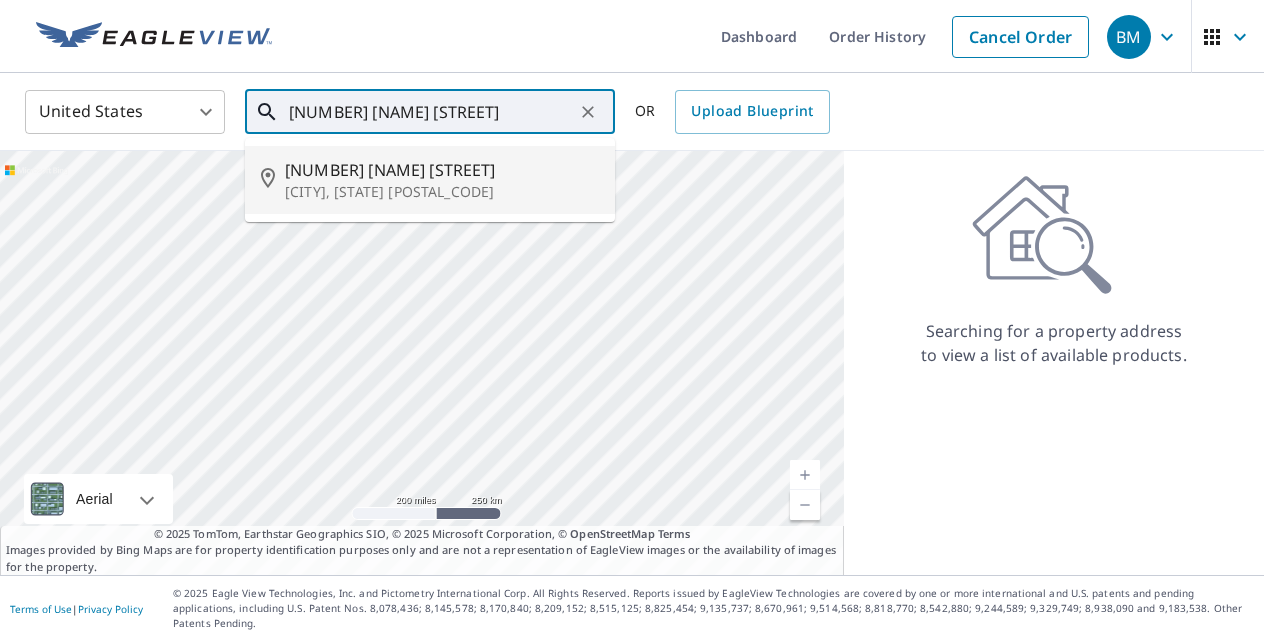 click on "[NUMBER] [NAME] [STREET]" at bounding box center [442, 170] 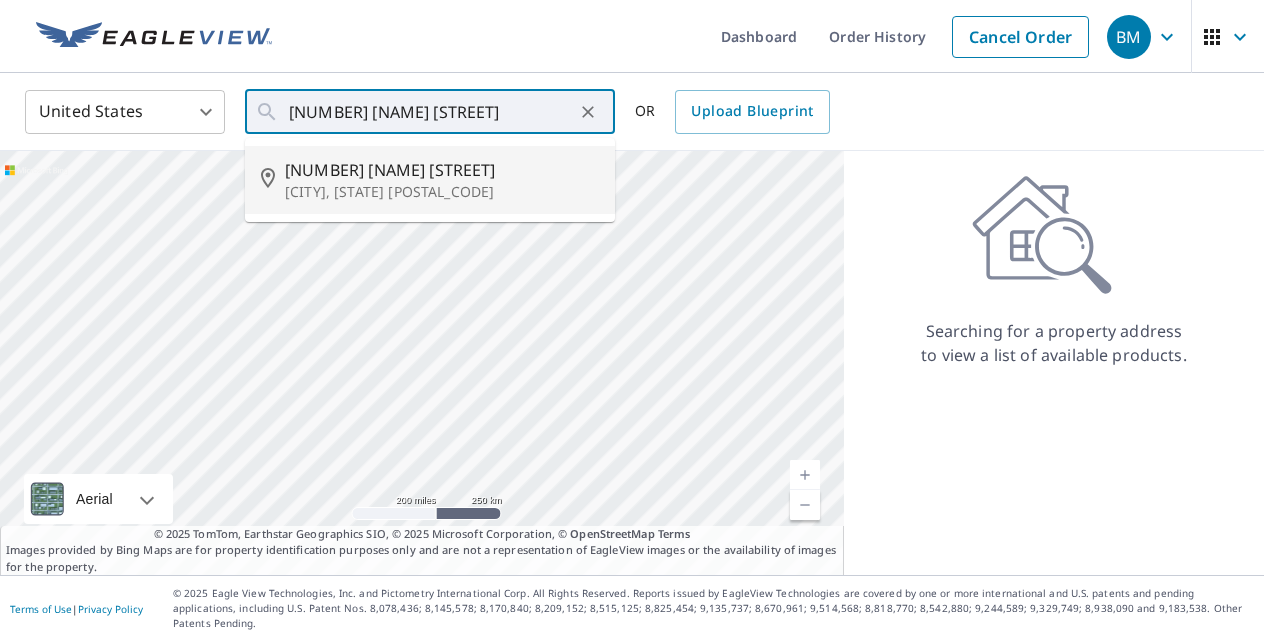 type on "[NUMBER] [NAME] [STREET] [CITY] [STATE] [POSTAL_CODE]" 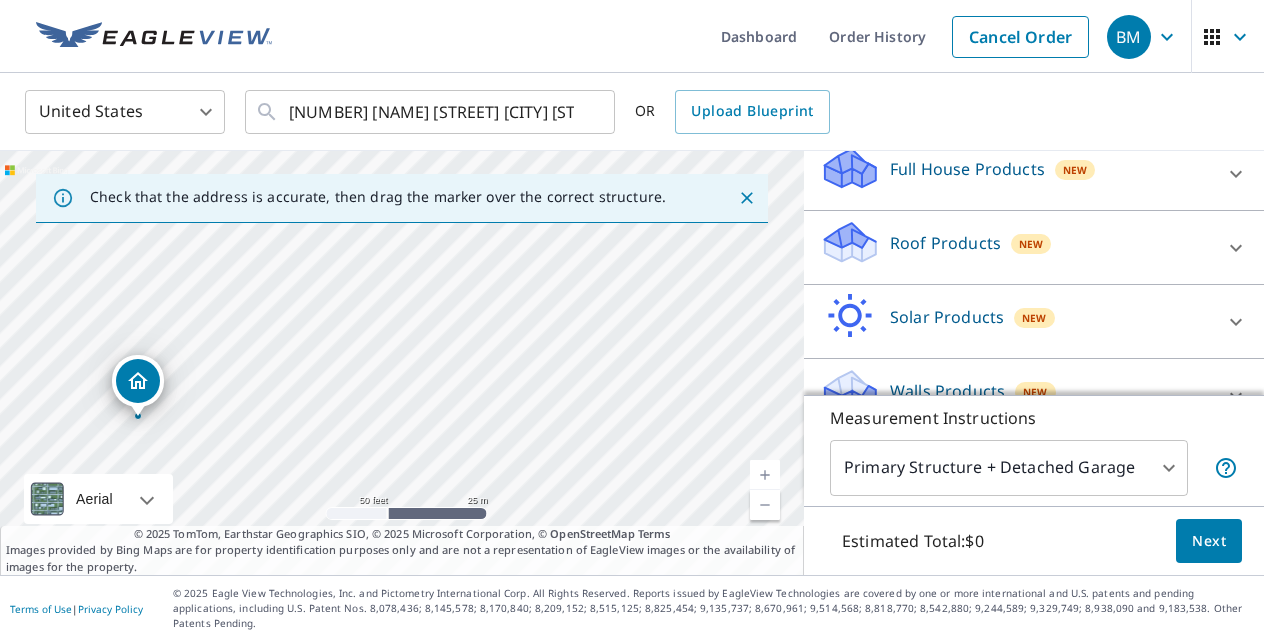scroll, scrollTop: 244, scrollLeft: 0, axis: vertical 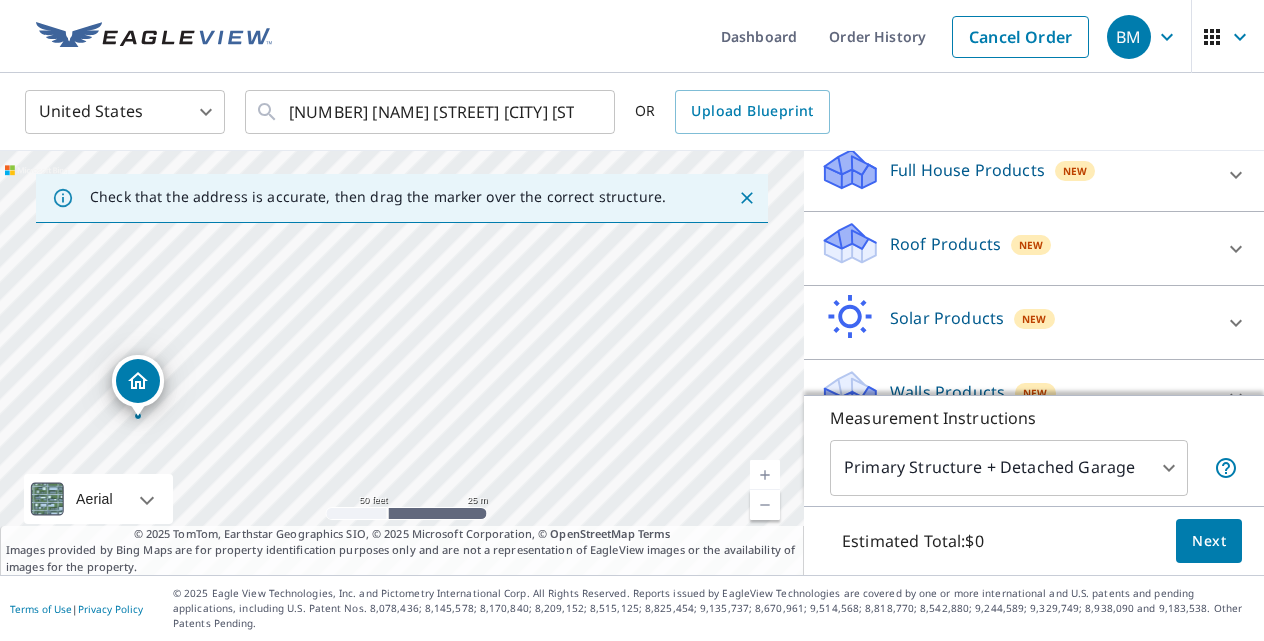 click on "Roof Products New" at bounding box center [1016, 248] 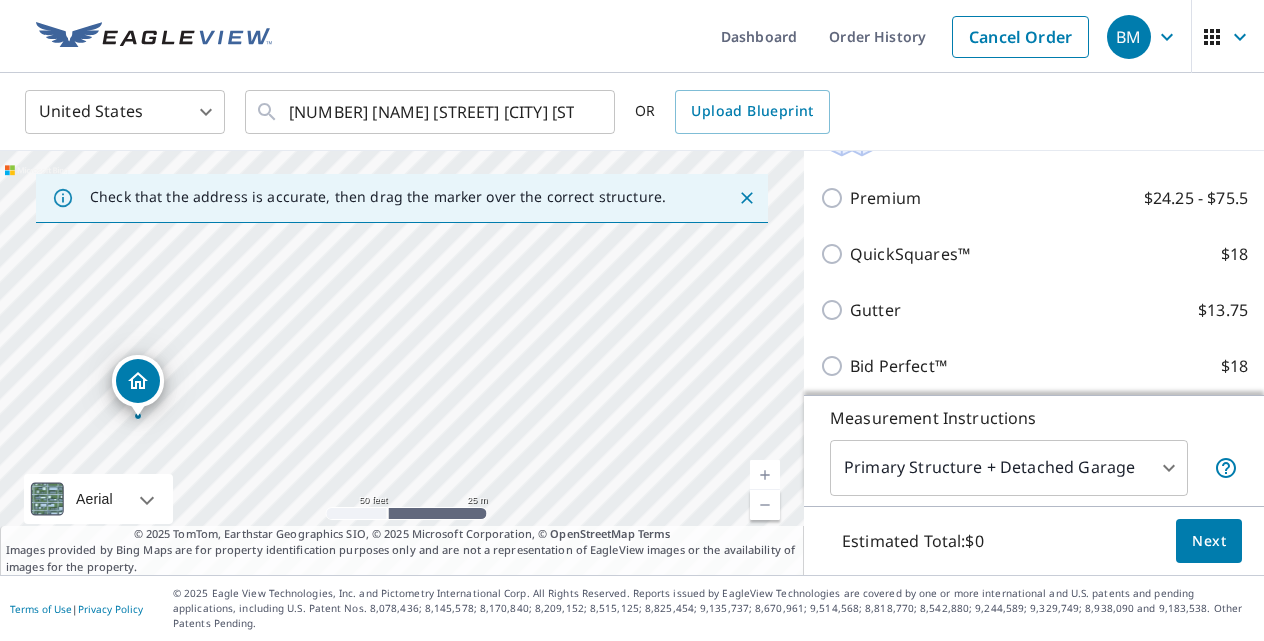 scroll, scrollTop: 372, scrollLeft: 0, axis: vertical 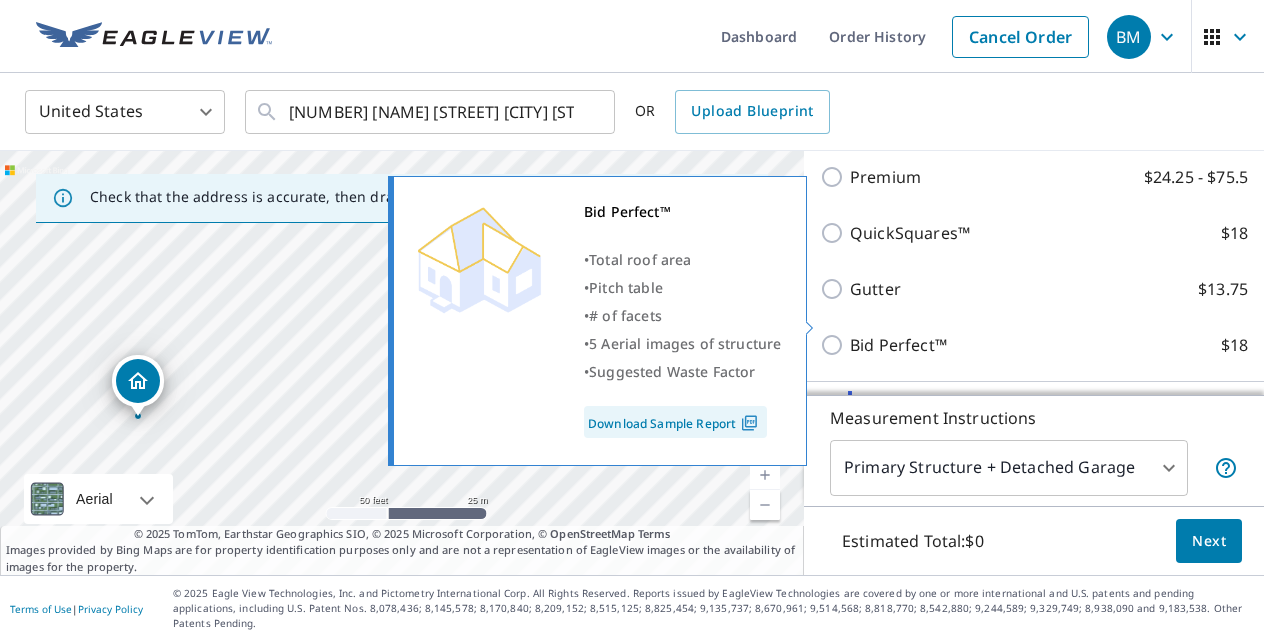 click on "Bid Perfect™" at bounding box center [898, 345] 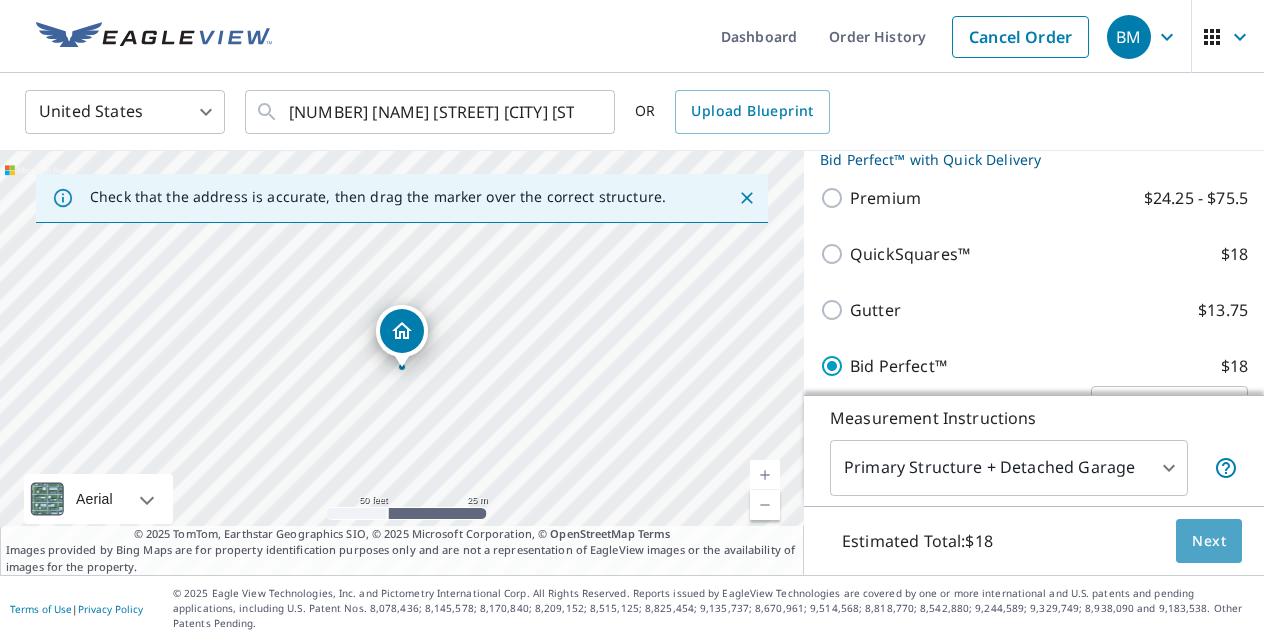click on "Next" at bounding box center (1209, 541) 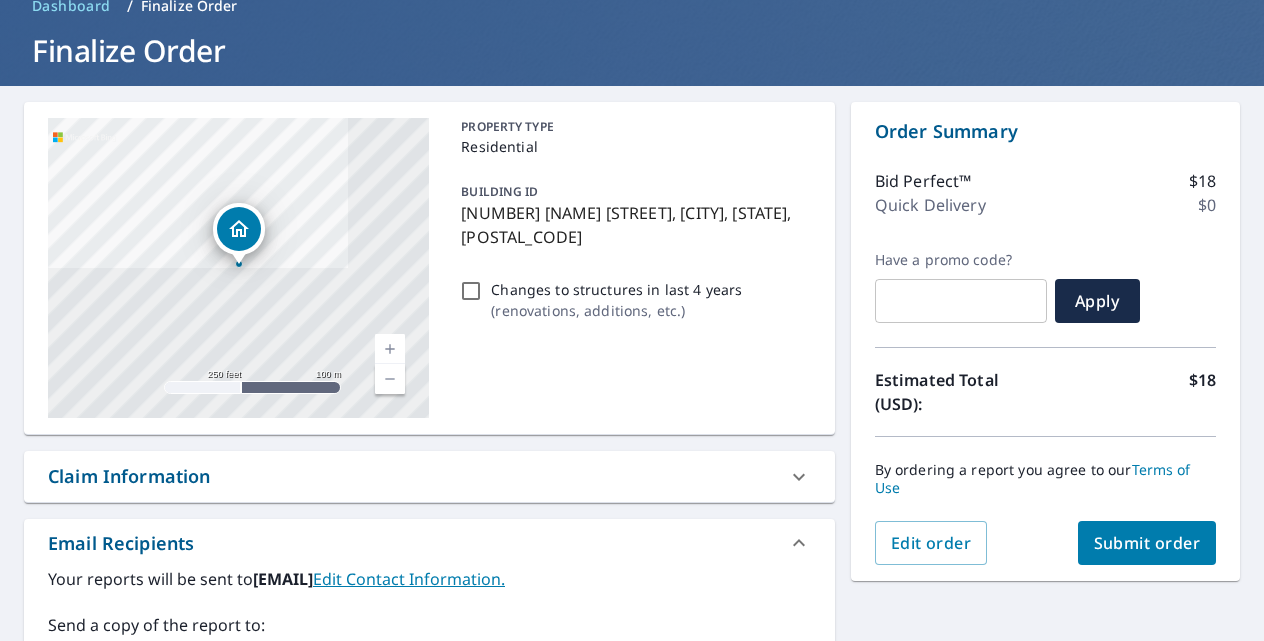 scroll, scrollTop: 100, scrollLeft: 0, axis: vertical 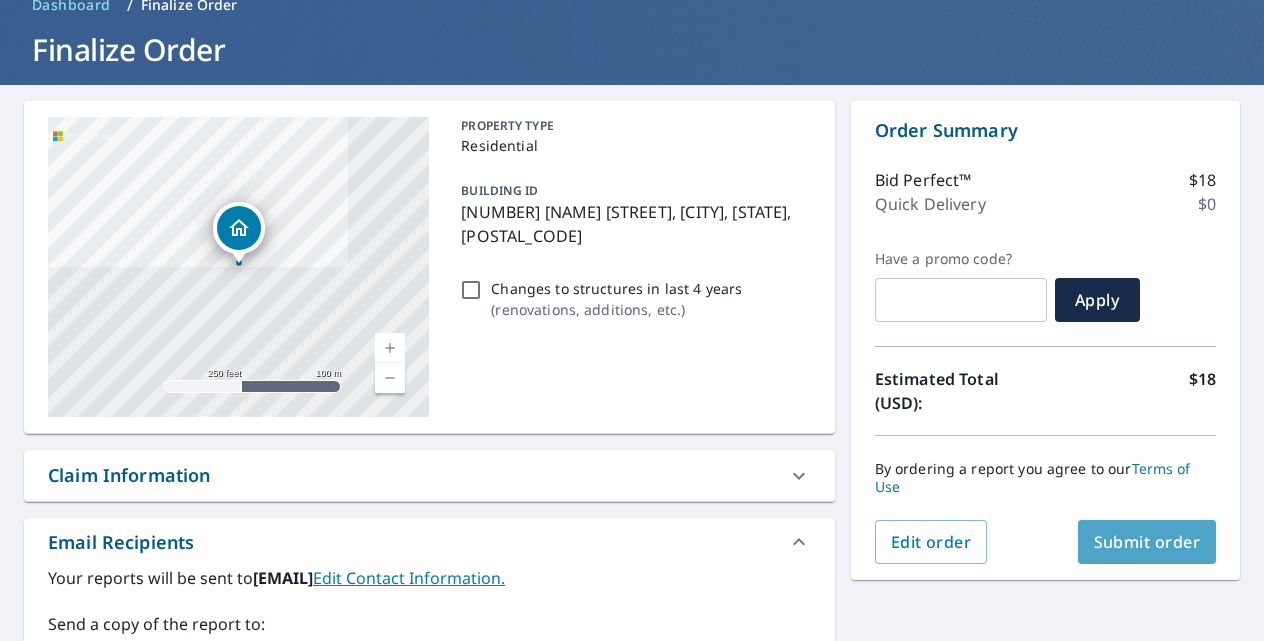 click on "Submit order" at bounding box center (1147, 542) 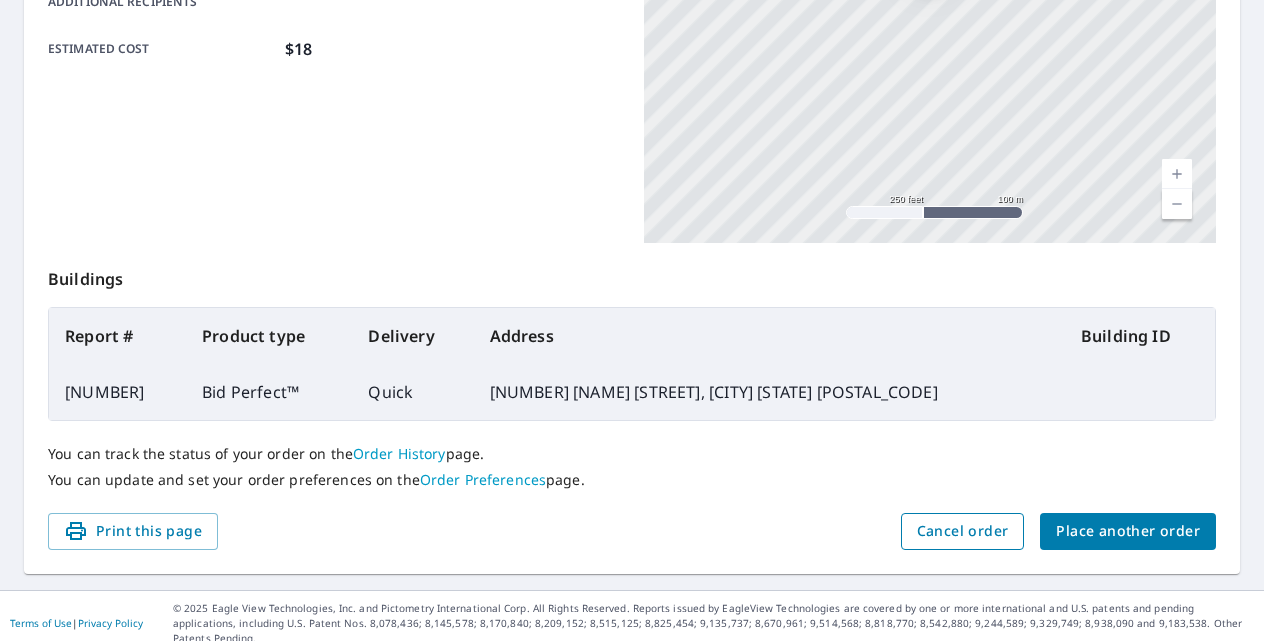 scroll, scrollTop: 535, scrollLeft: 0, axis: vertical 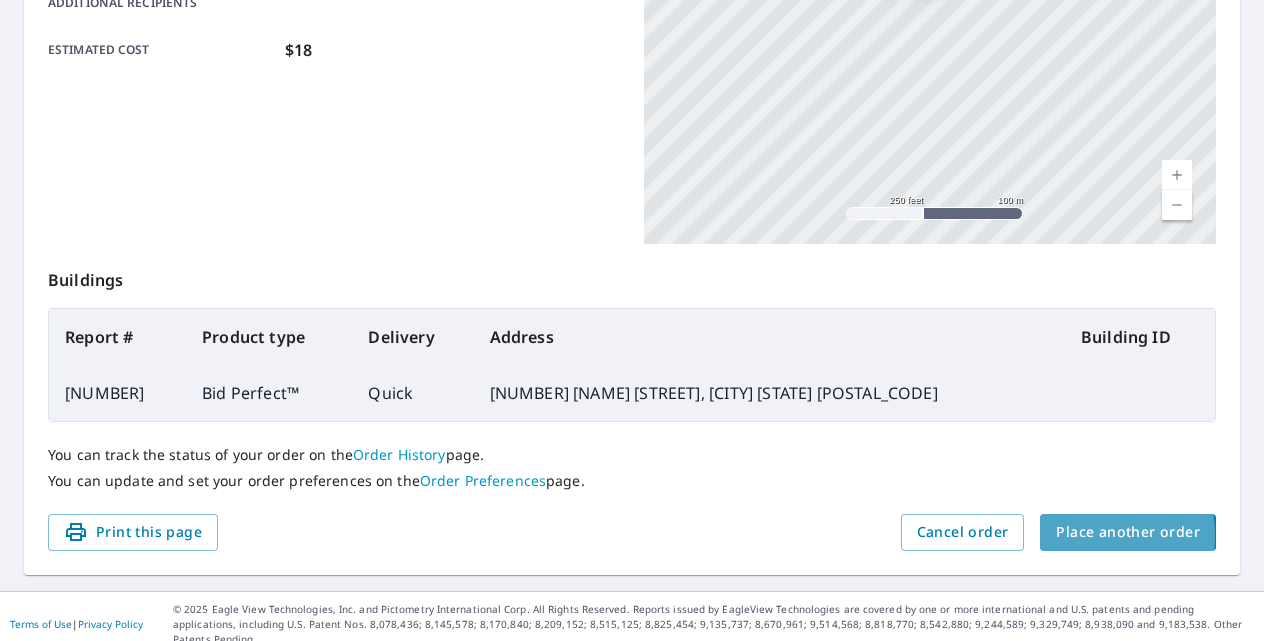 click on "Place another order" at bounding box center [1128, 532] 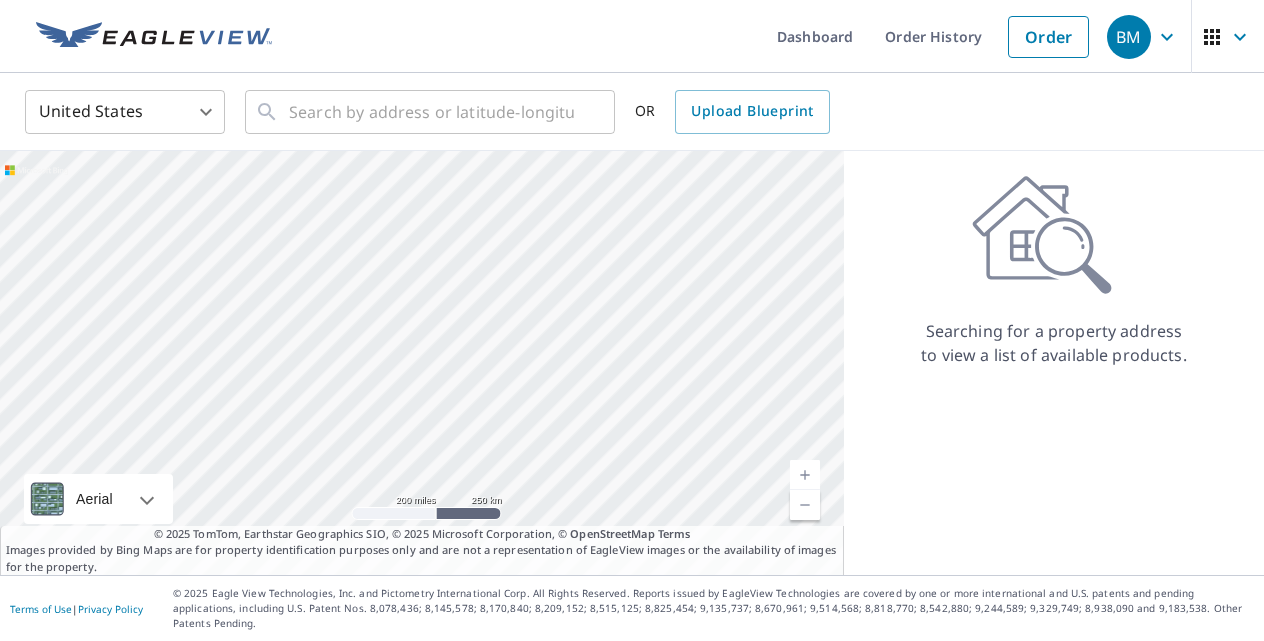 scroll, scrollTop: 0, scrollLeft: 0, axis: both 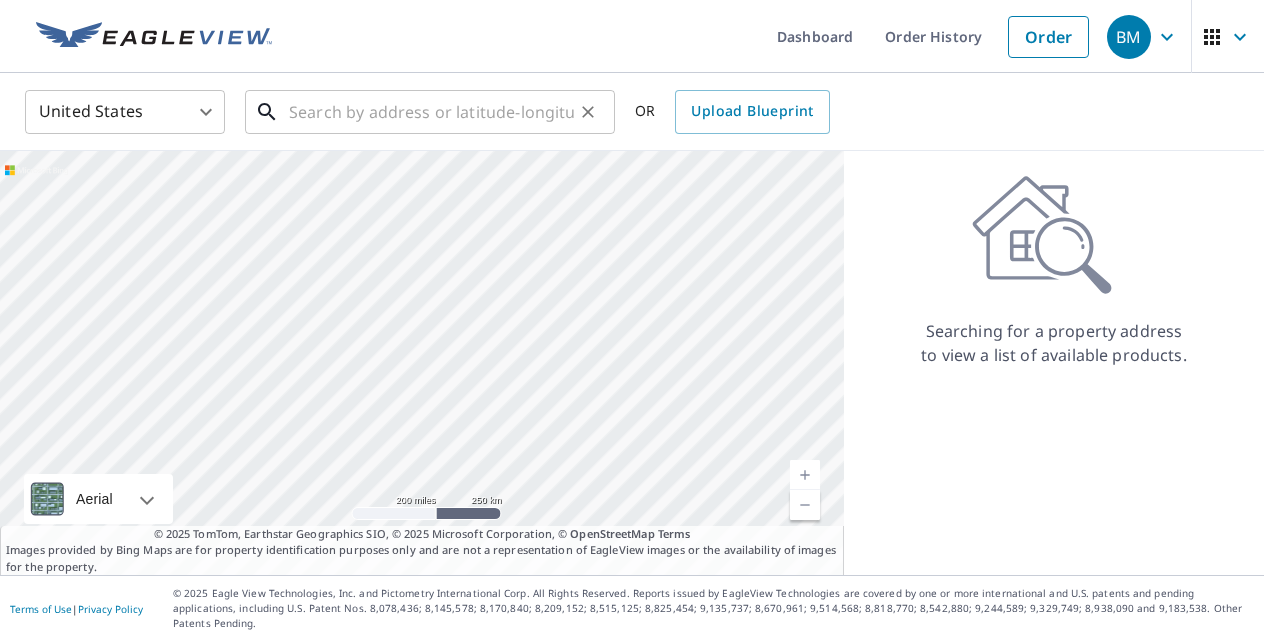 click at bounding box center (431, 112) 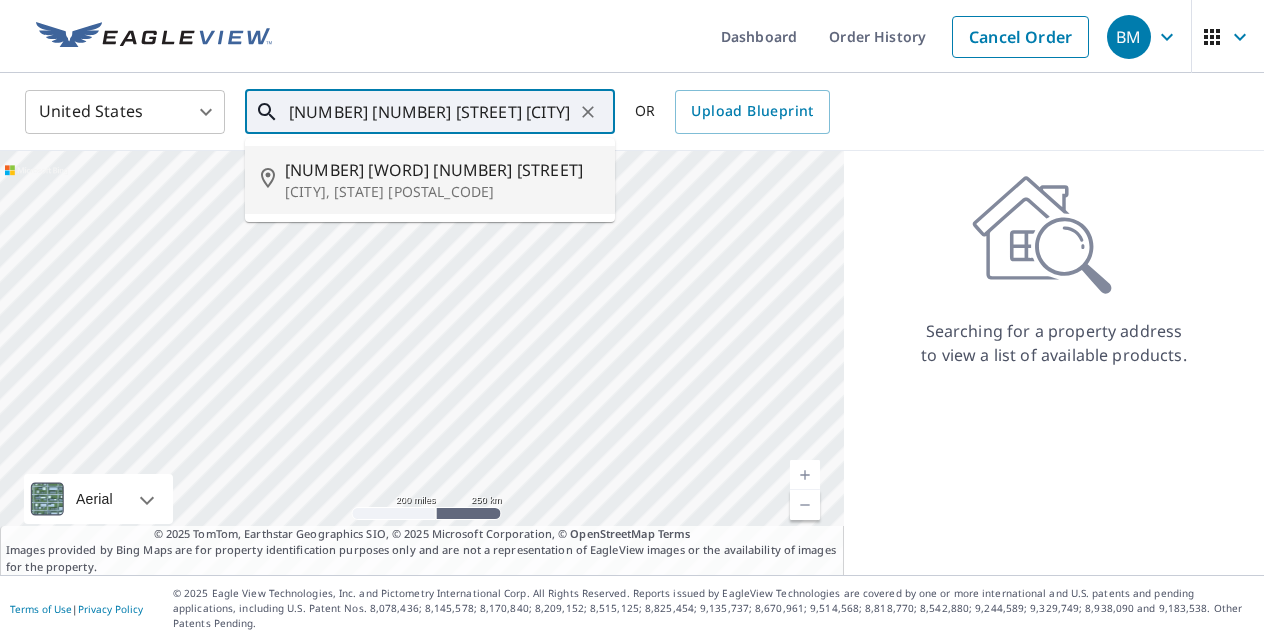 click on "[CITY], [STATE] [POSTAL_CODE]" at bounding box center [442, 192] 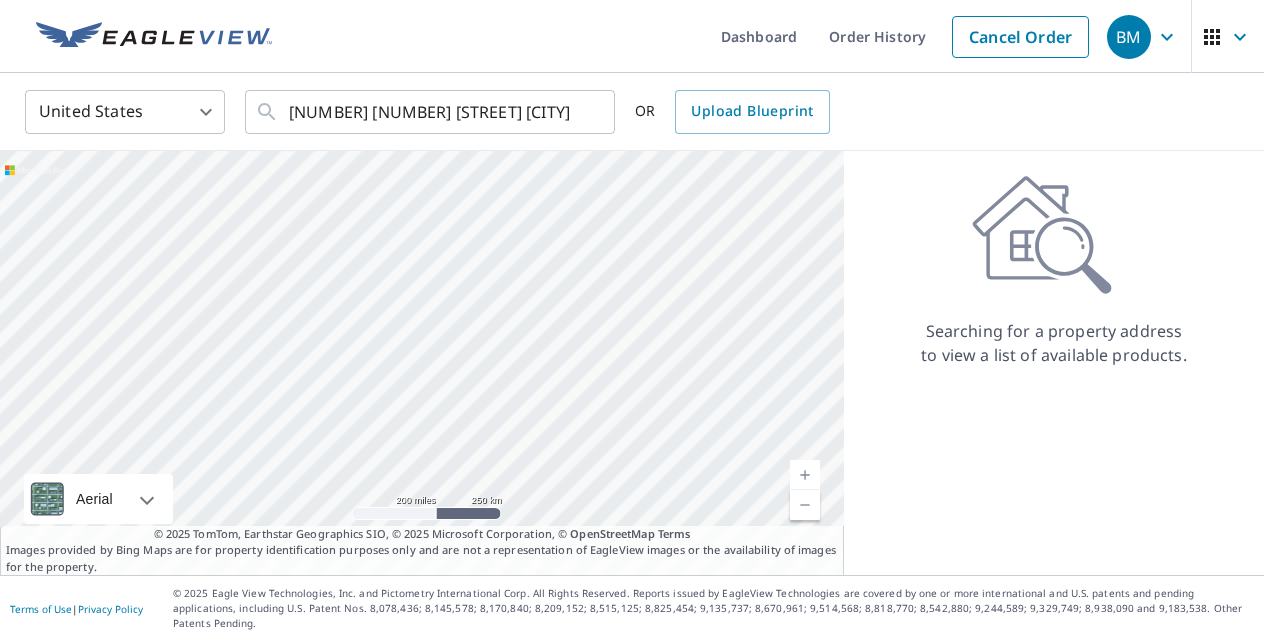 type on "[NUMBER] [STREET] [CITY], [STATE] [POSTAL_CODE]" 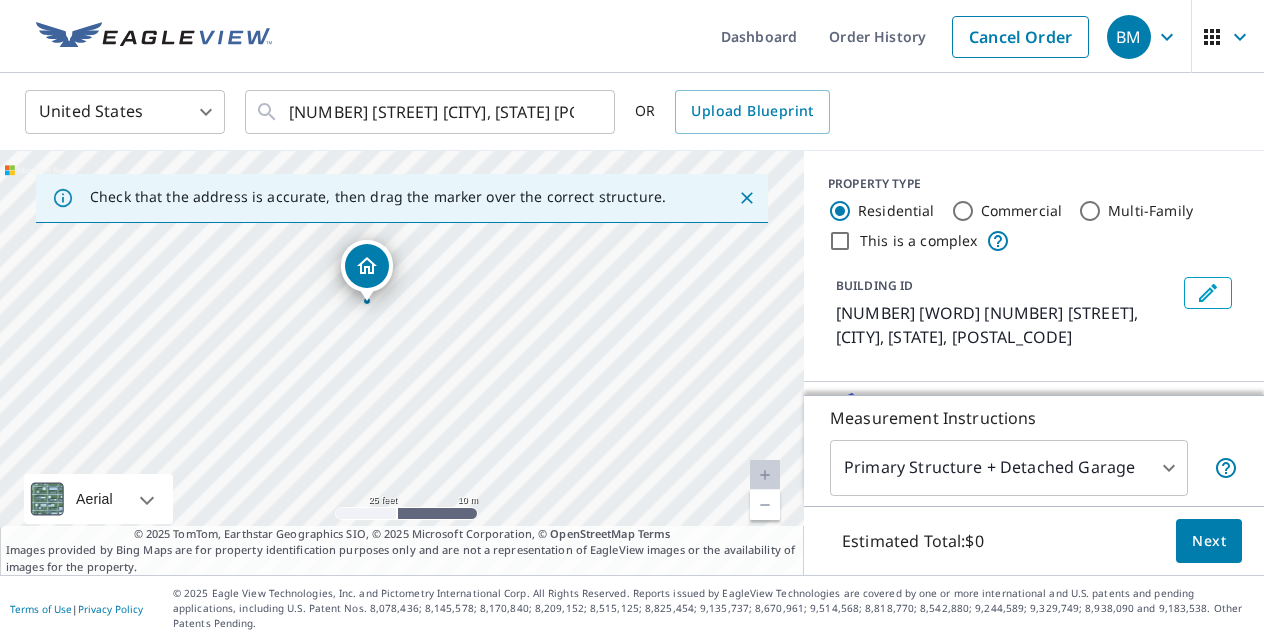 drag, startPoint x: 175, startPoint y: 374, endPoint x: 644, endPoint y: 487, distance: 482.421 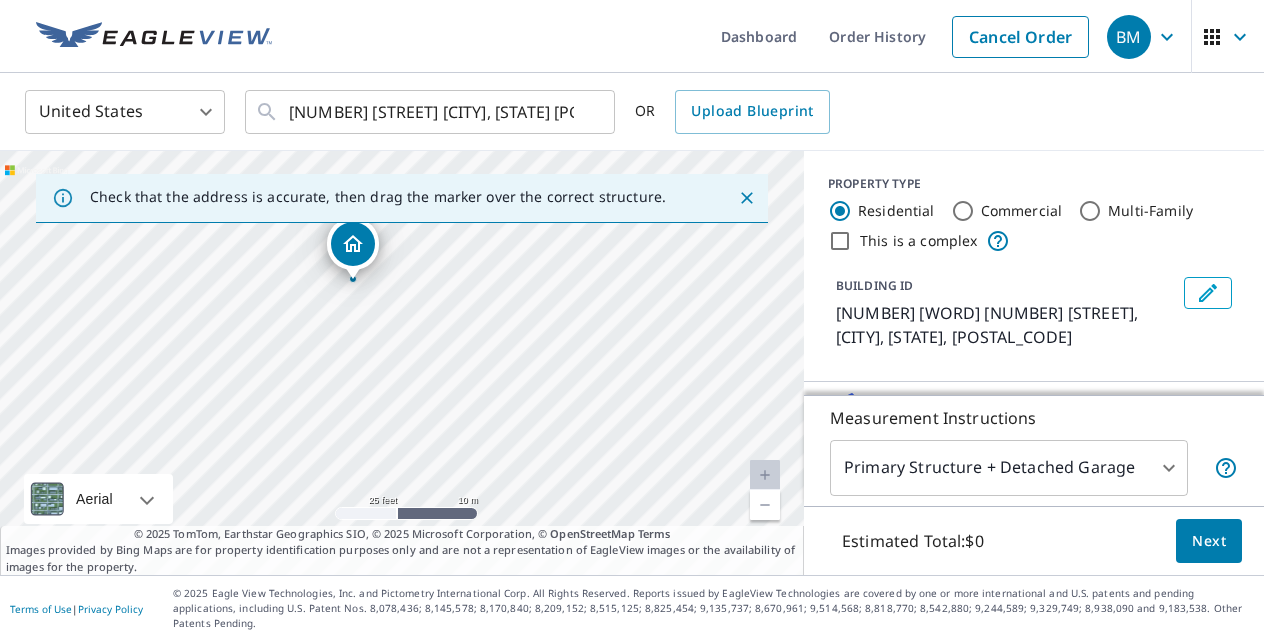 drag, startPoint x: 421, startPoint y: 364, endPoint x: 407, endPoint y: 344, distance: 24.41311 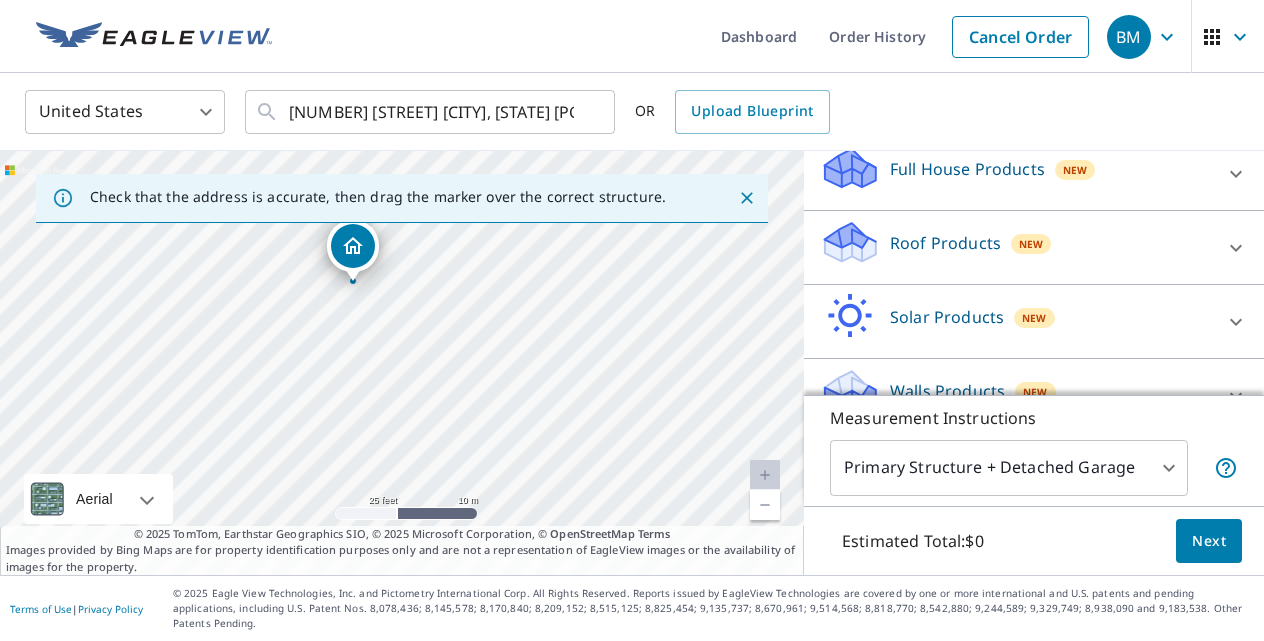 scroll, scrollTop: 244, scrollLeft: 0, axis: vertical 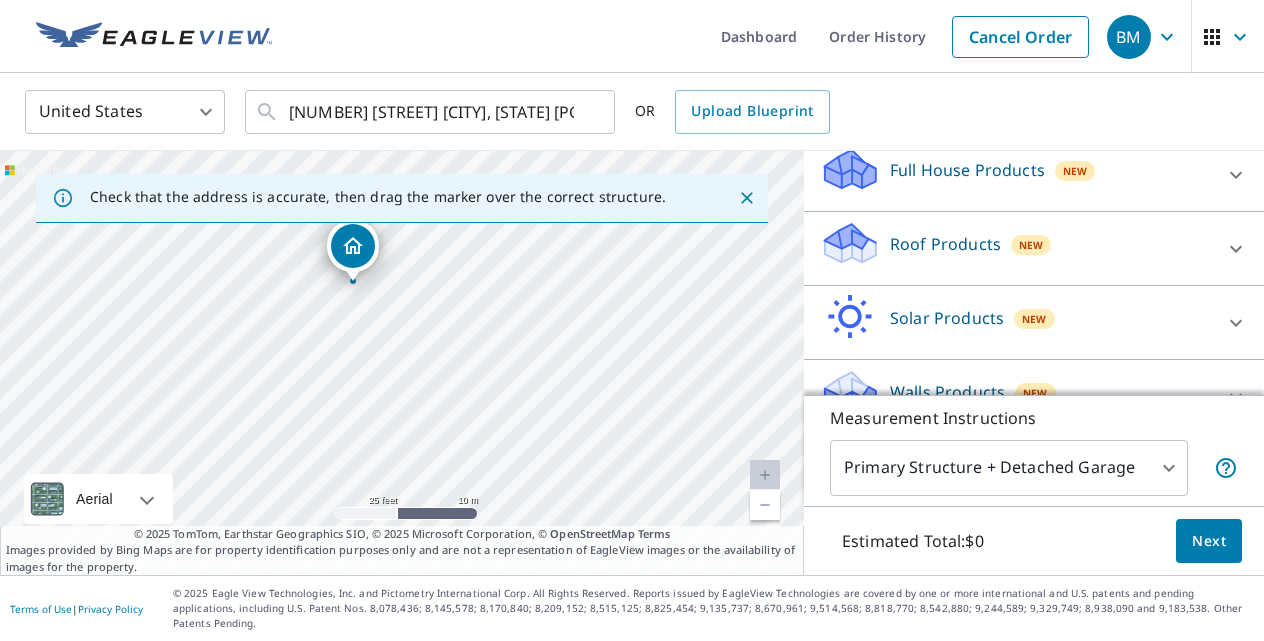 click on "Roof Products" at bounding box center [945, 244] 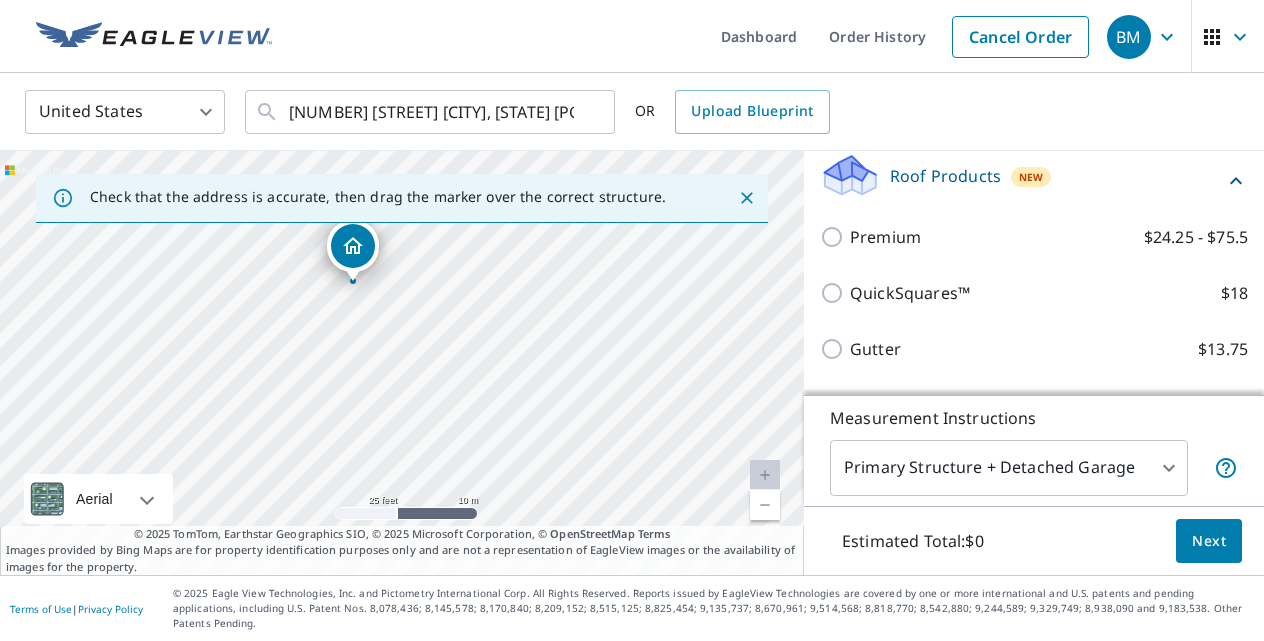 scroll, scrollTop: 323, scrollLeft: 0, axis: vertical 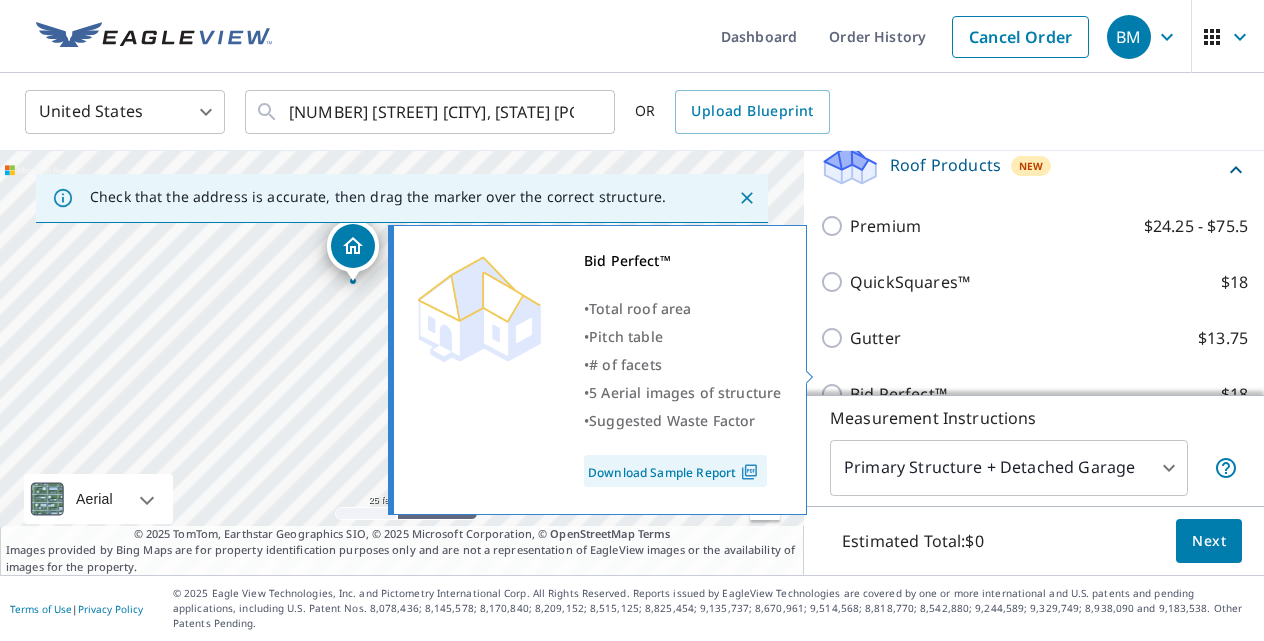 click on "Bid Perfect™" at bounding box center (898, 394) 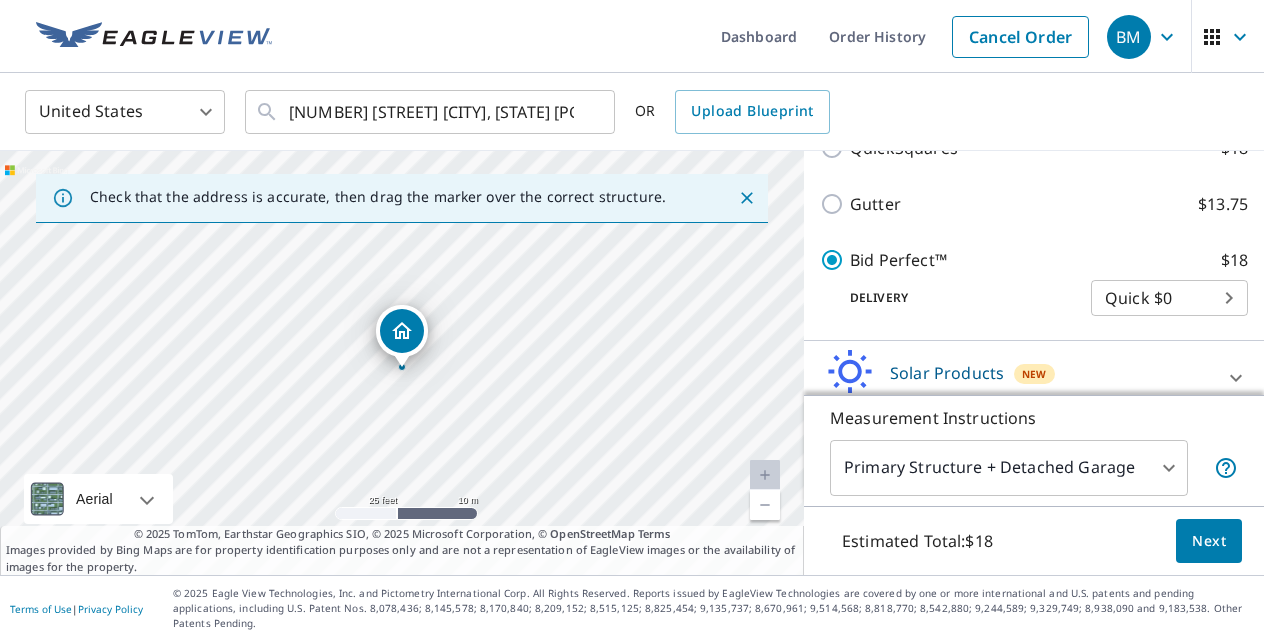 scroll, scrollTop: 519, scrollLeft: 0, axis: vertical 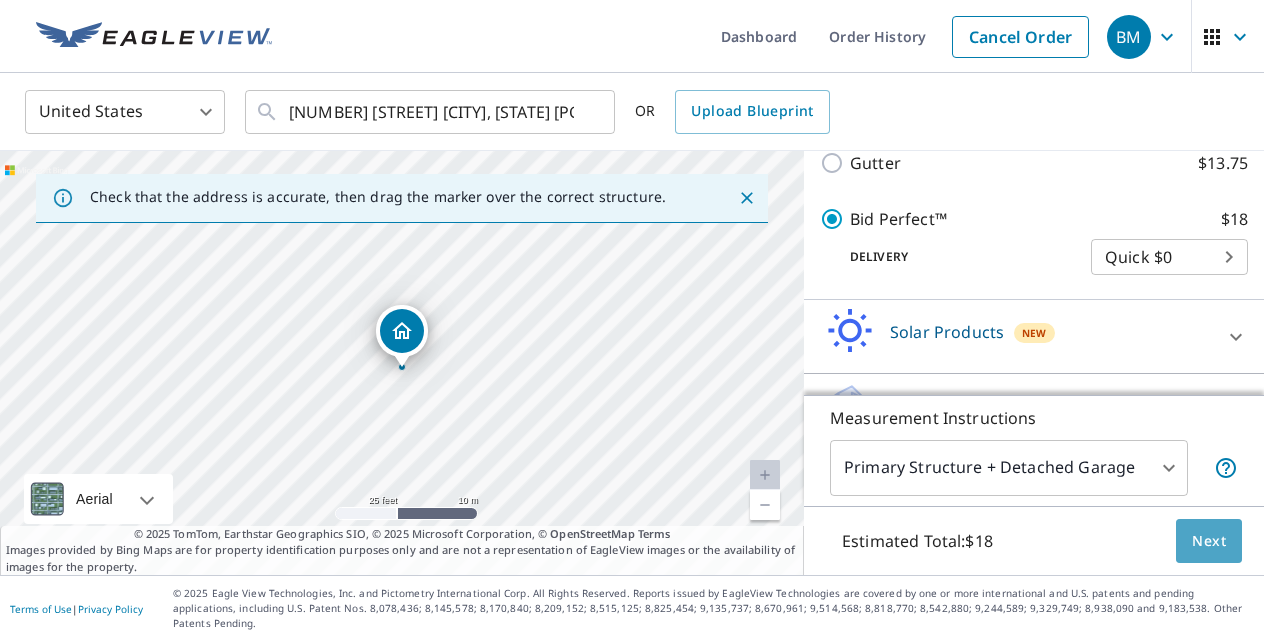 click on "Next" at bounding box center [1209, 541] 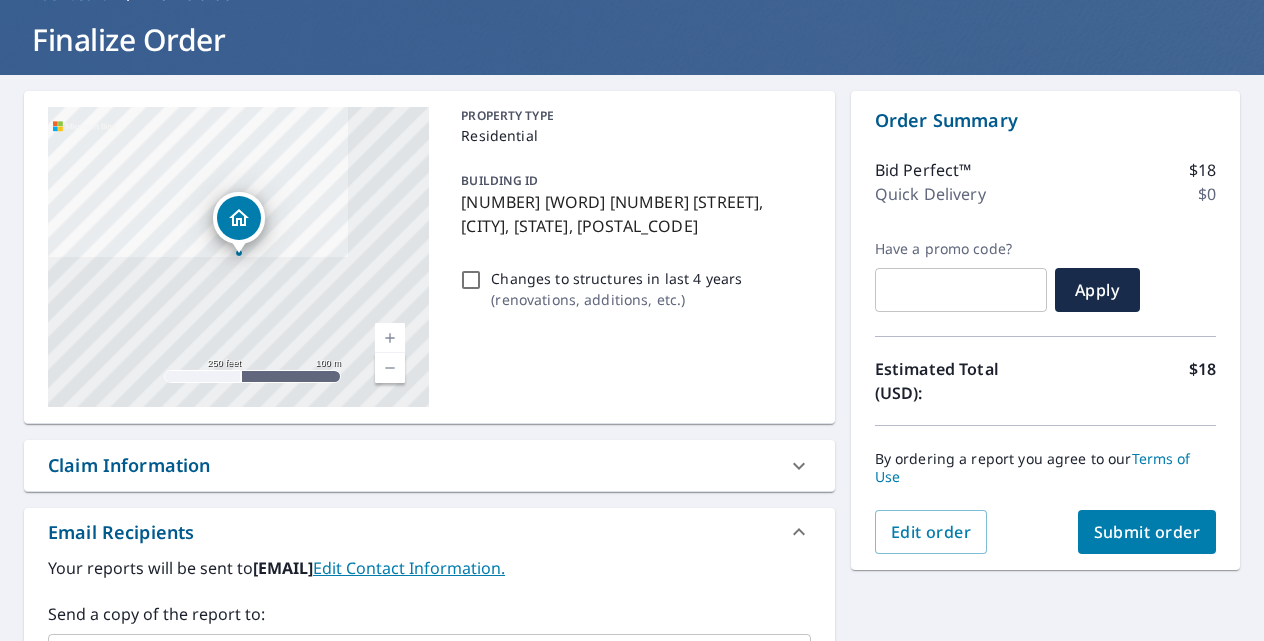 scroll, scrollTop: 156, scrollLeft: 0, axis: vertical 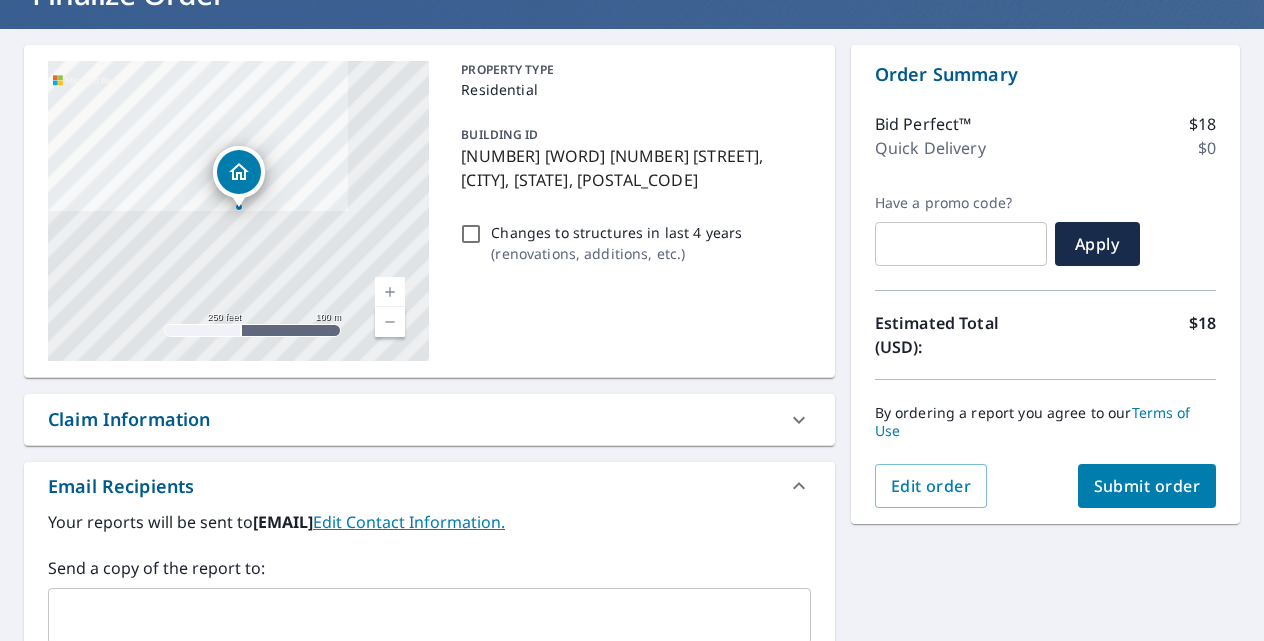 click on "Submit order" at bounding box center [1147, 486] 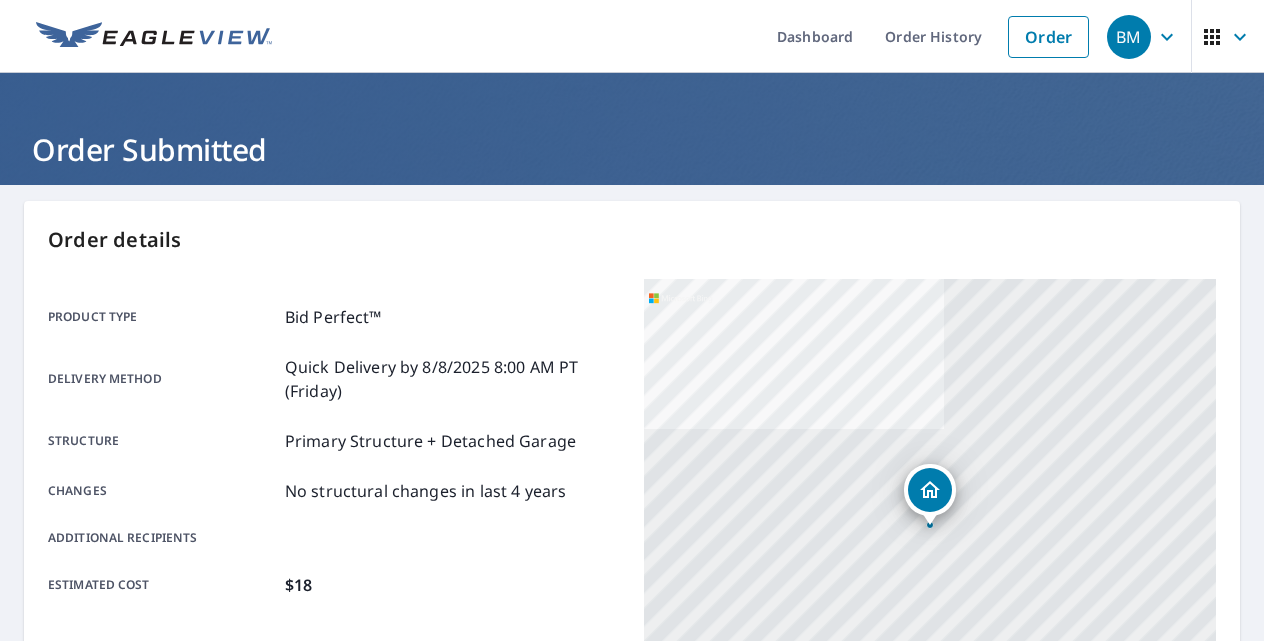 scroll, scrollTop: 0, scrollLeft: 0, axis: both 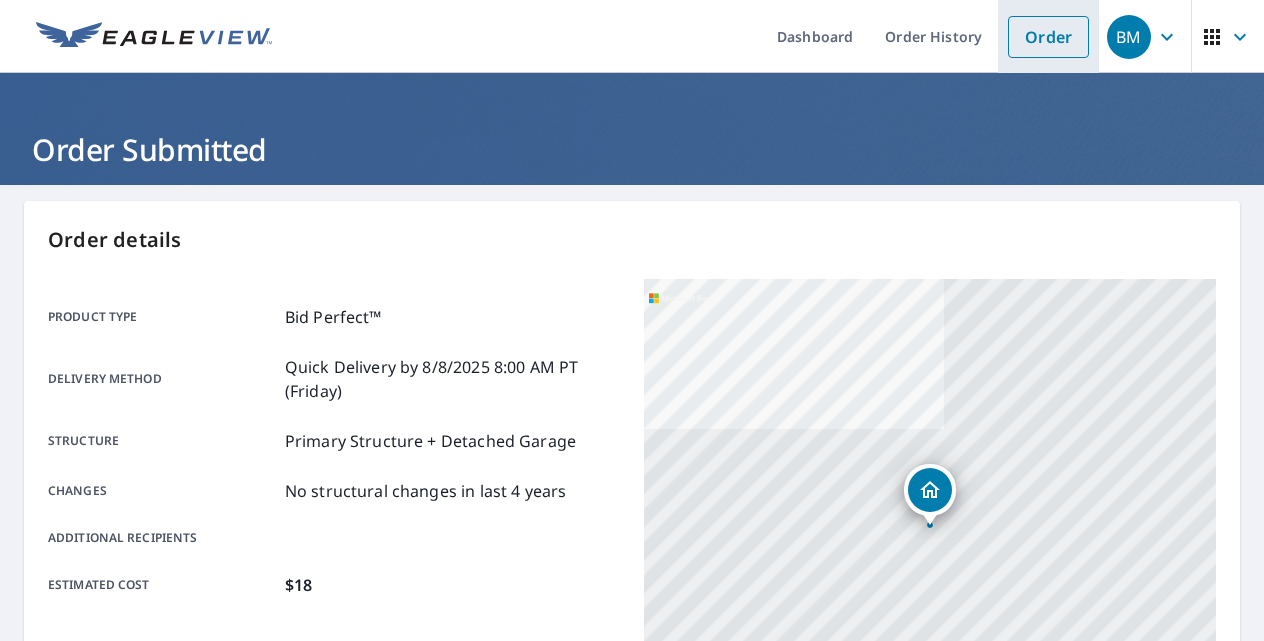 click on "Order" at bounding box center [1048, 37] 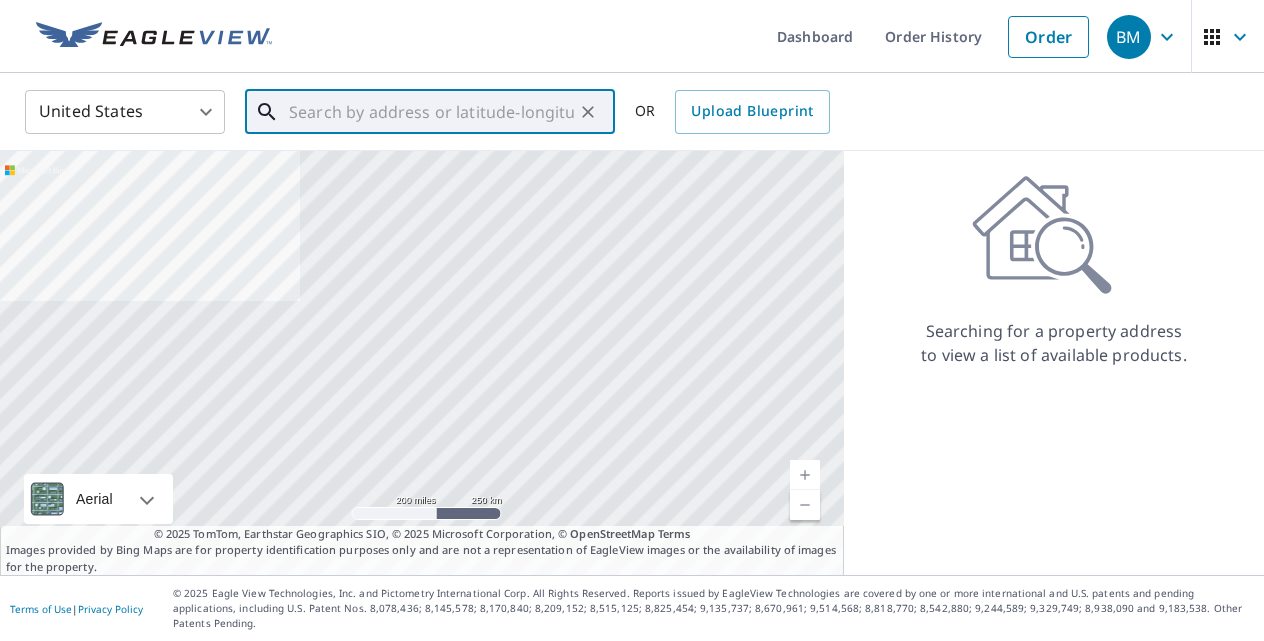 click at bounding box center (431, 112) 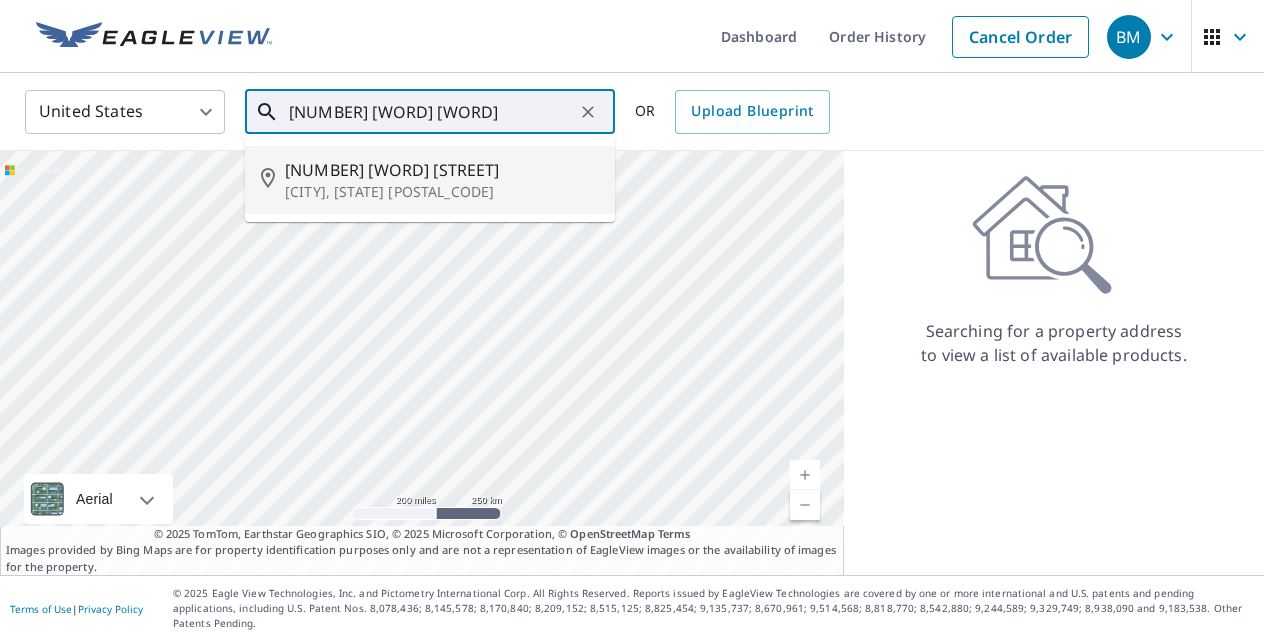 click on "[NUMBER] [WORD] [STREET]" at bounding box center (442, 170) 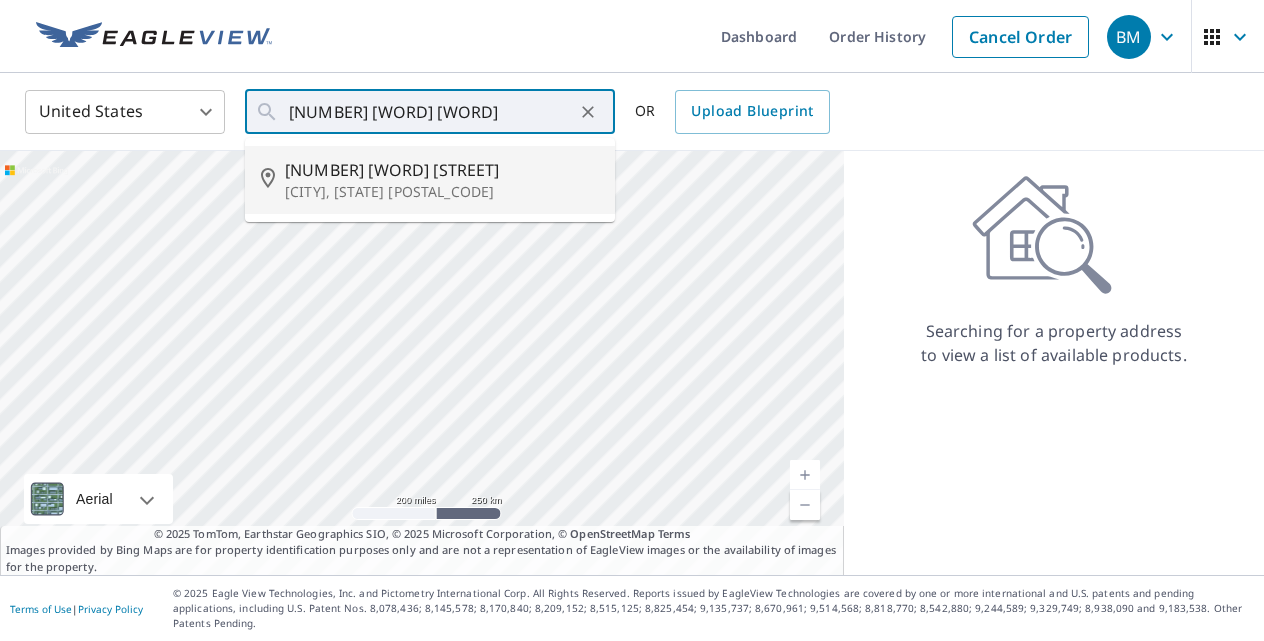 type on "[NUMBER] [WORD] [STREET] [CITY], [STATE] [POSTAL_CODE]" 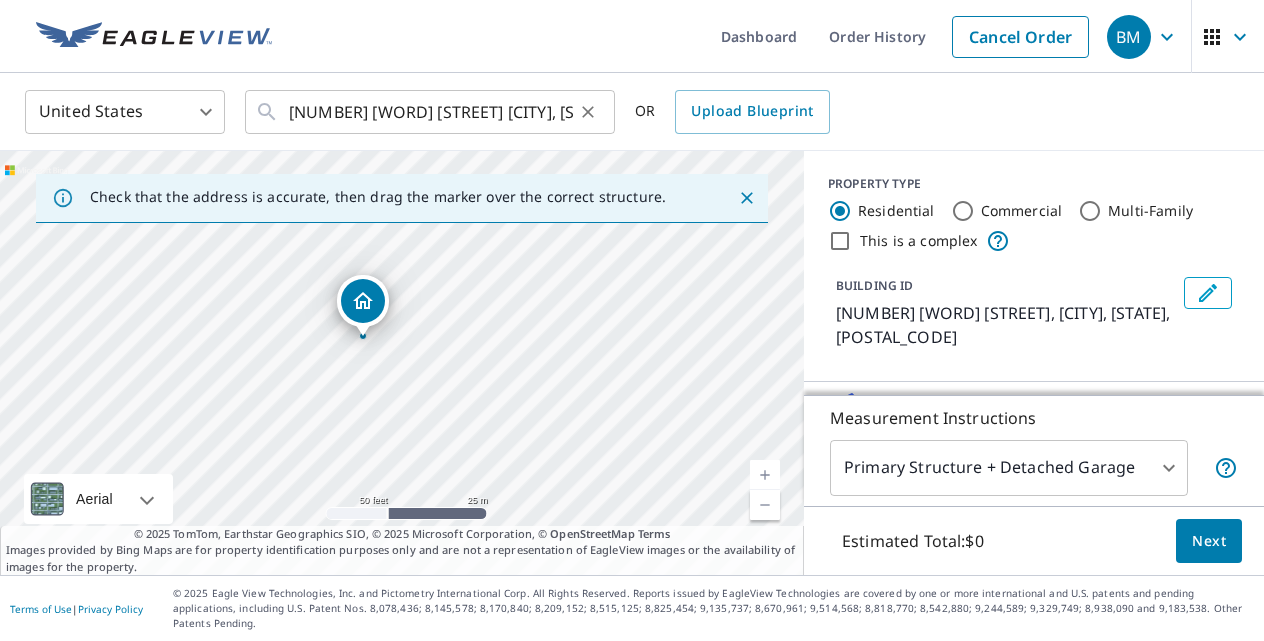 drag, startPoint x: 416, startPoint y: 324, endPoint x: 422, endPoint y: 129, distance: 195.09229 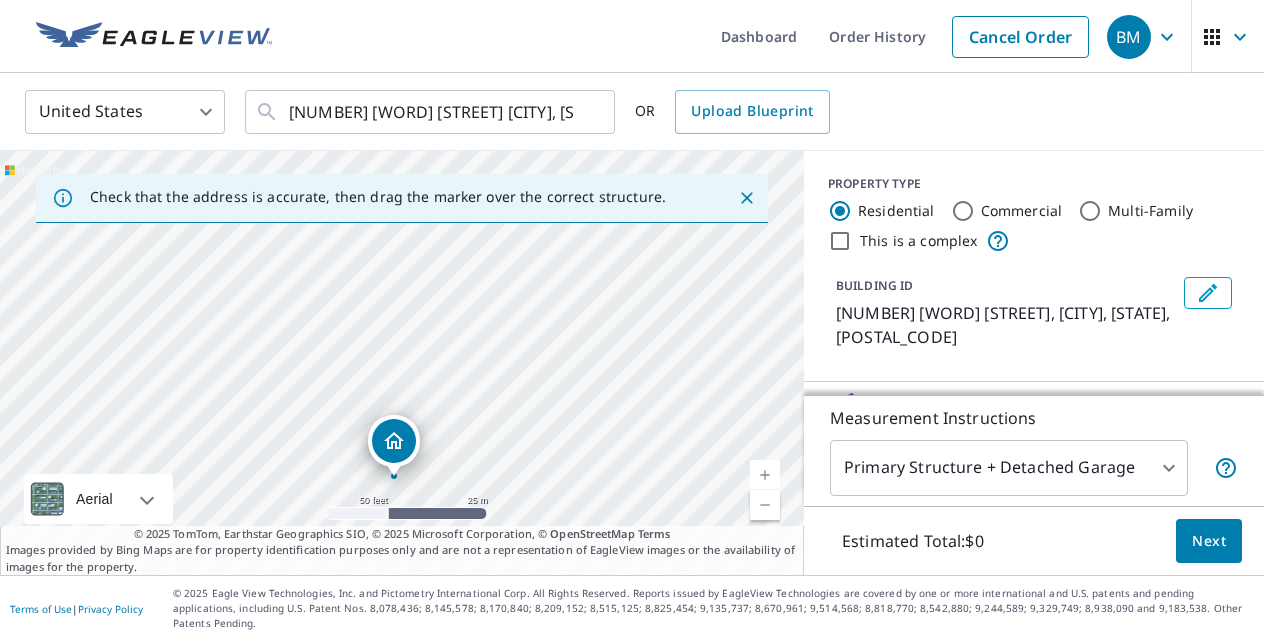 click on "[NUMBER] [WORD] [STREET] [CITY], [STATE] [POSTAL_CODE]" at bounding box center (402, 363) 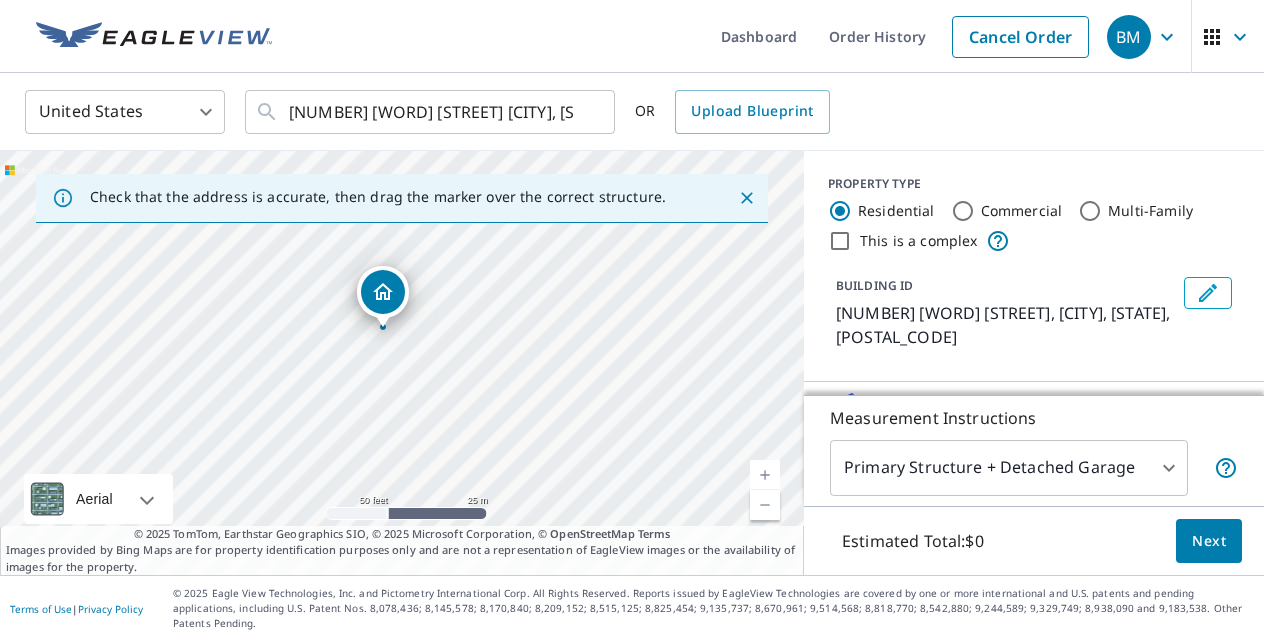 drag, startPoint x: 461, startPoint y: 461, endPoint x: 450, endPoint y: 315, distance: 146.4138 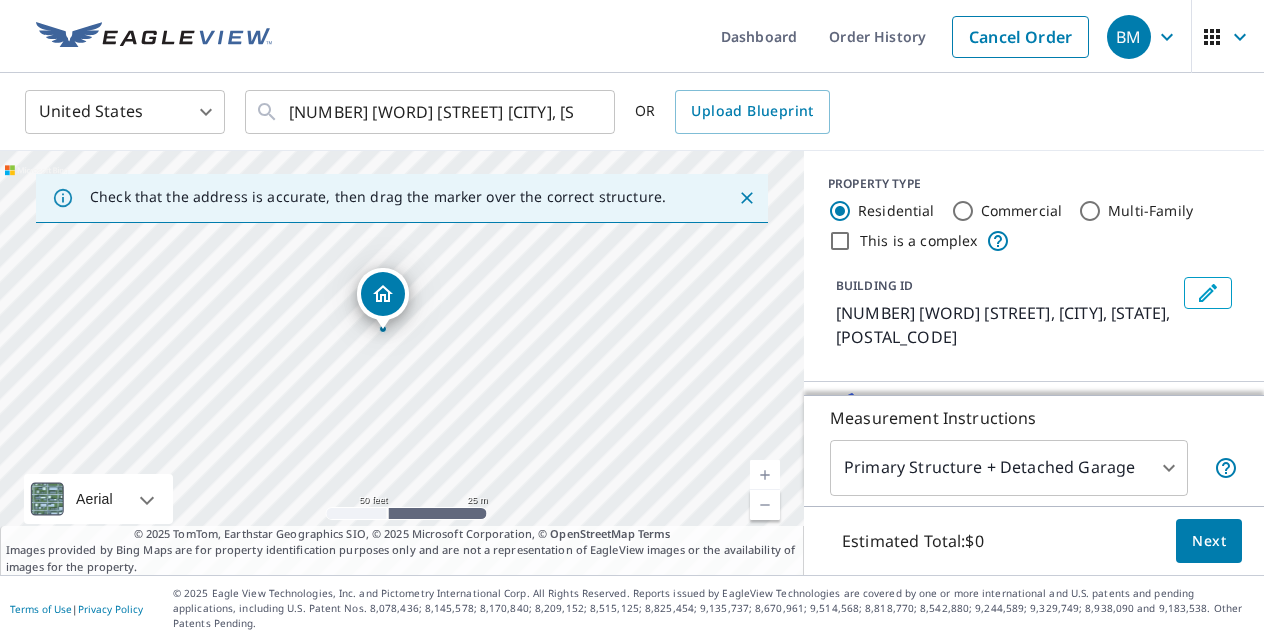 click on "[NUMBER] [WORD] [STREET] [CITY], [STATE] [POSTAL_CODE]" at bounding box center (402, 363) 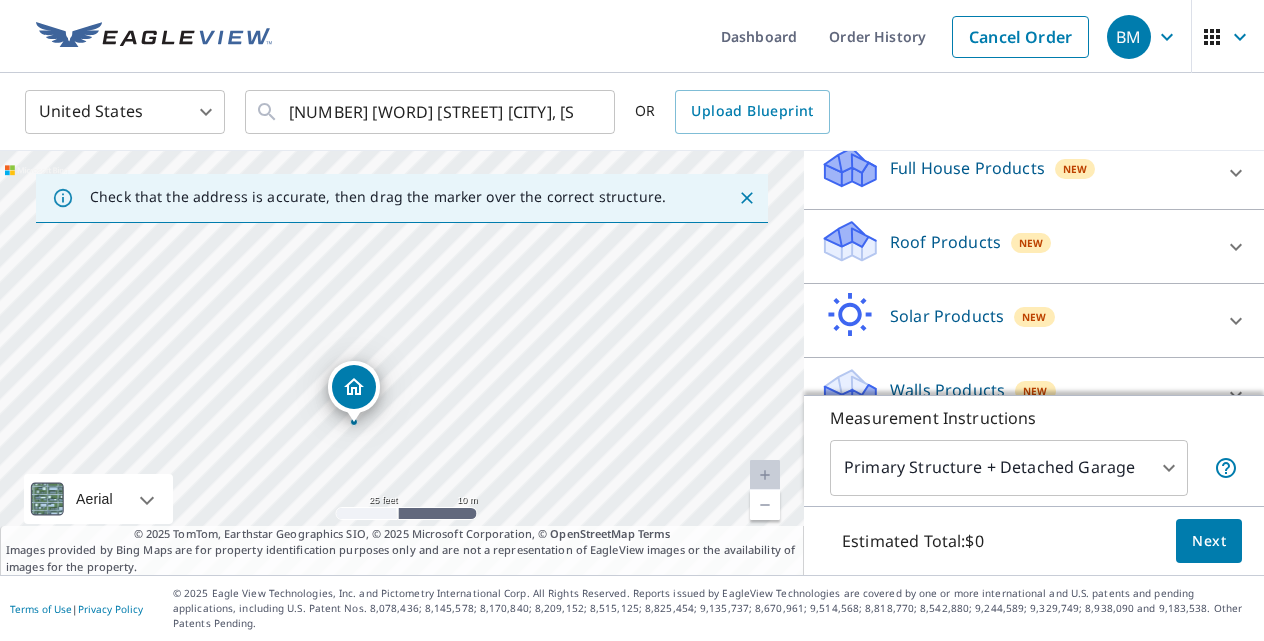 scroll, scrollTop: 244, scrollLeft: 0, axis: vertical 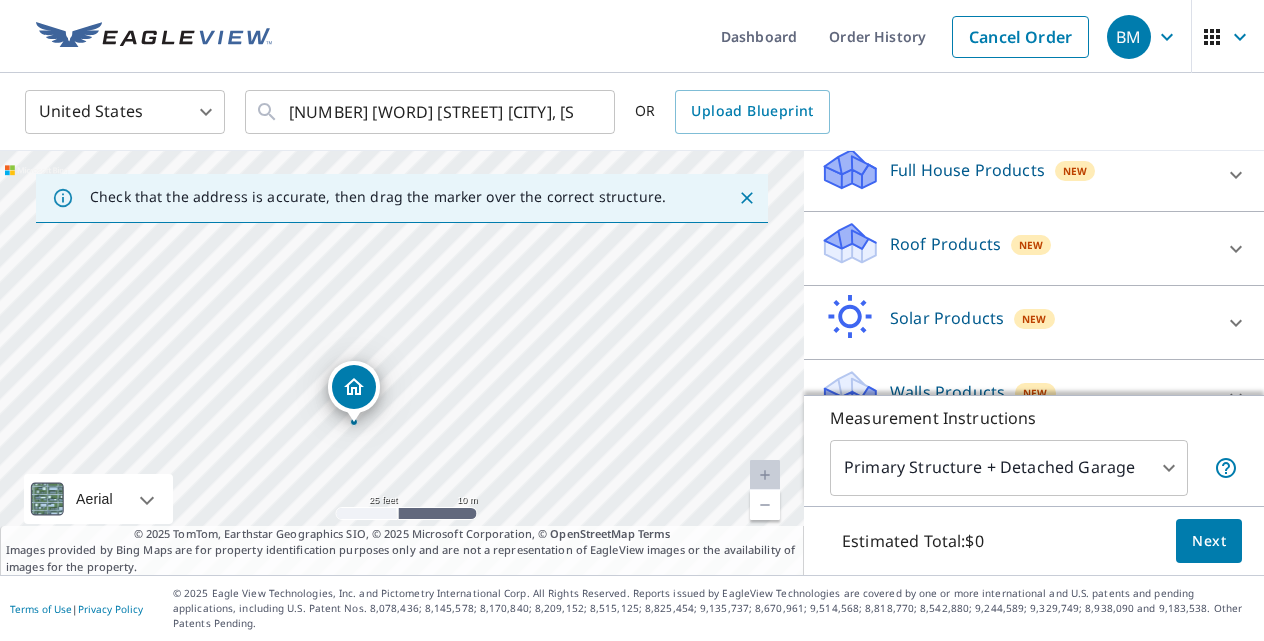 click on "Roof Products New" at bounding box center (1016, 248) 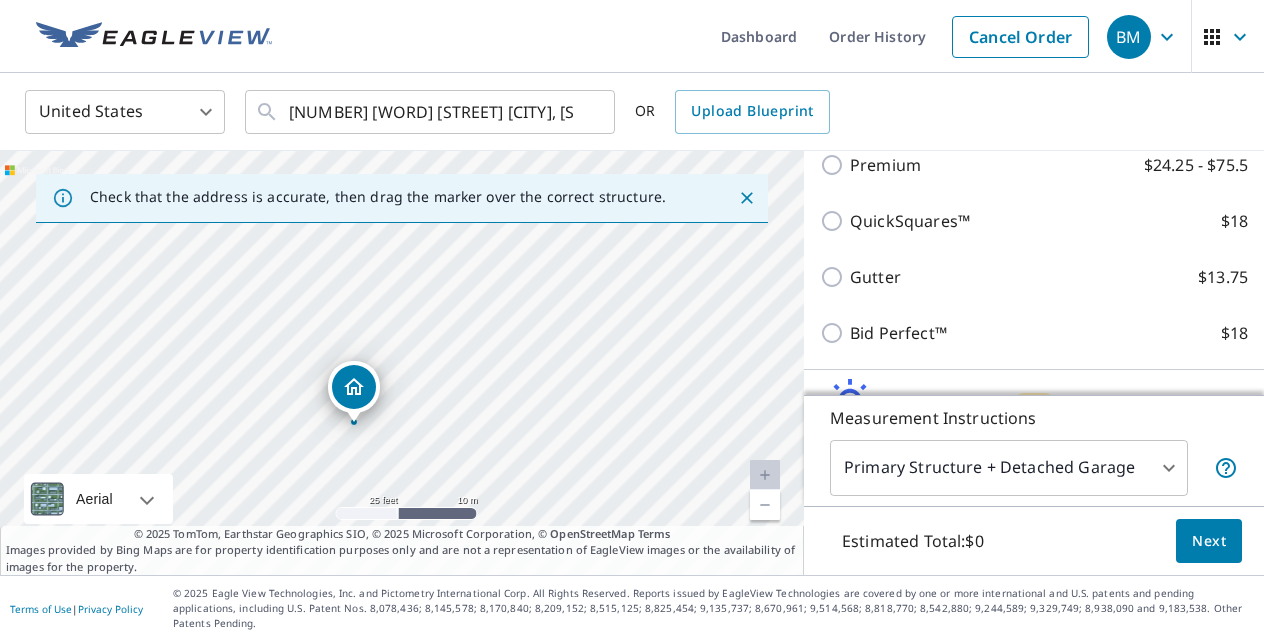 scroll, scrollTop: 390, scrollLeft: 0, axis: vertical 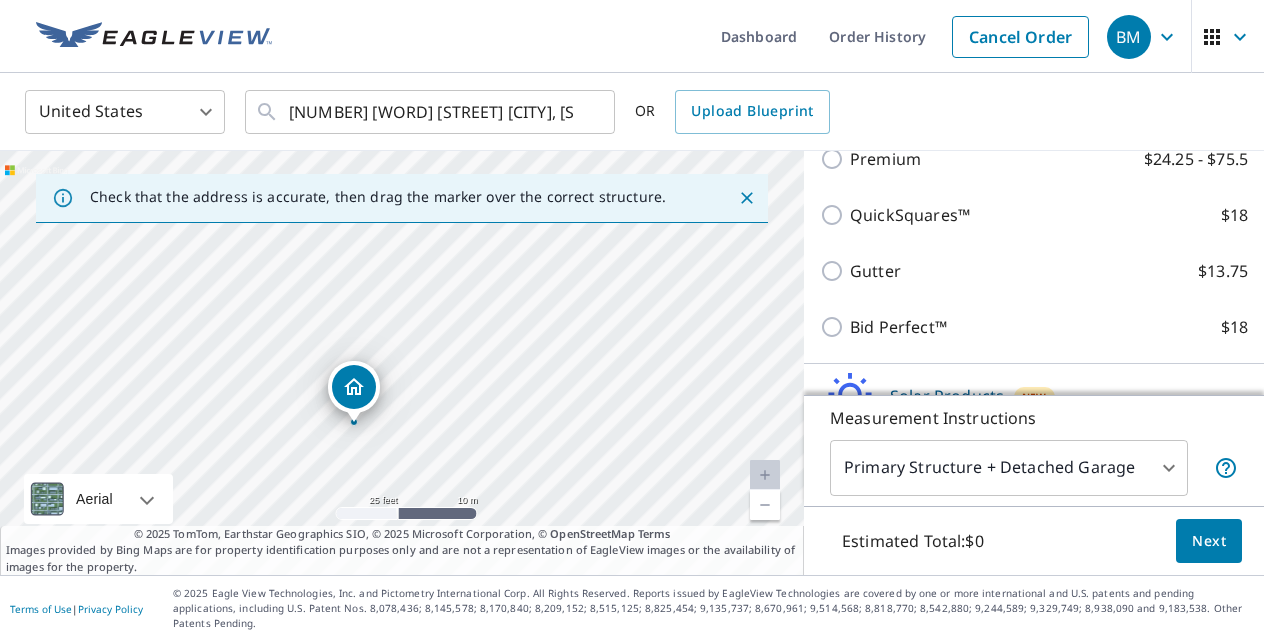 click on "Bid Perfect™" at bounding box center [898, 327] 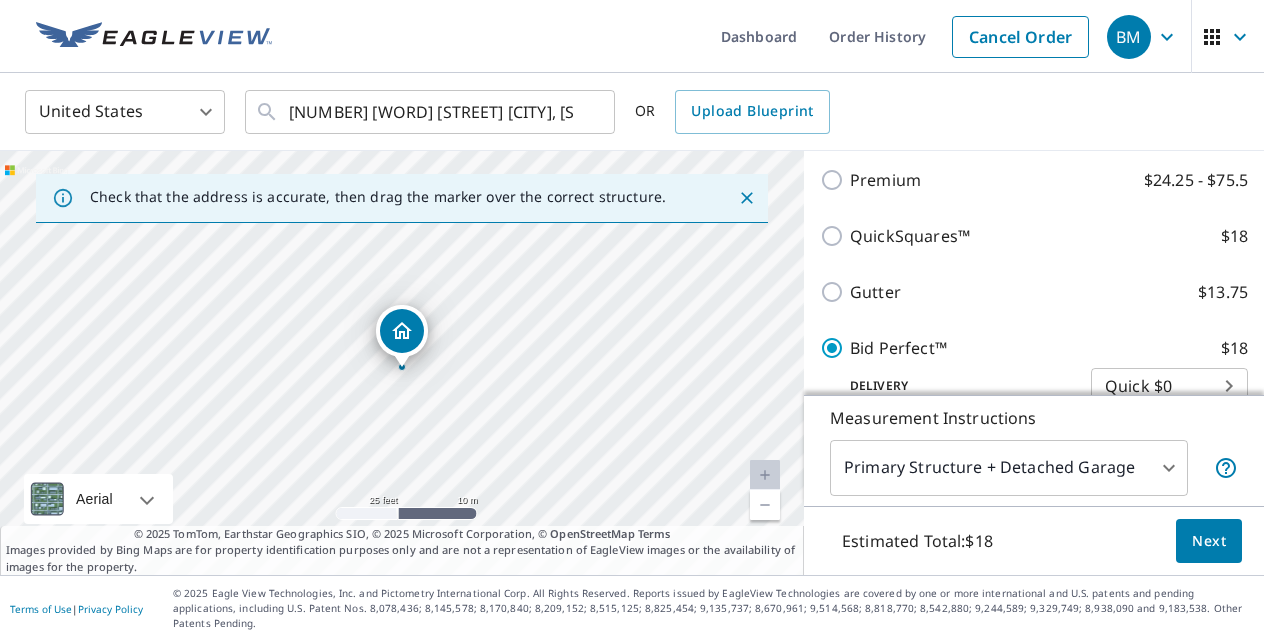 click on "Next" at bounding box center [1209, 541] 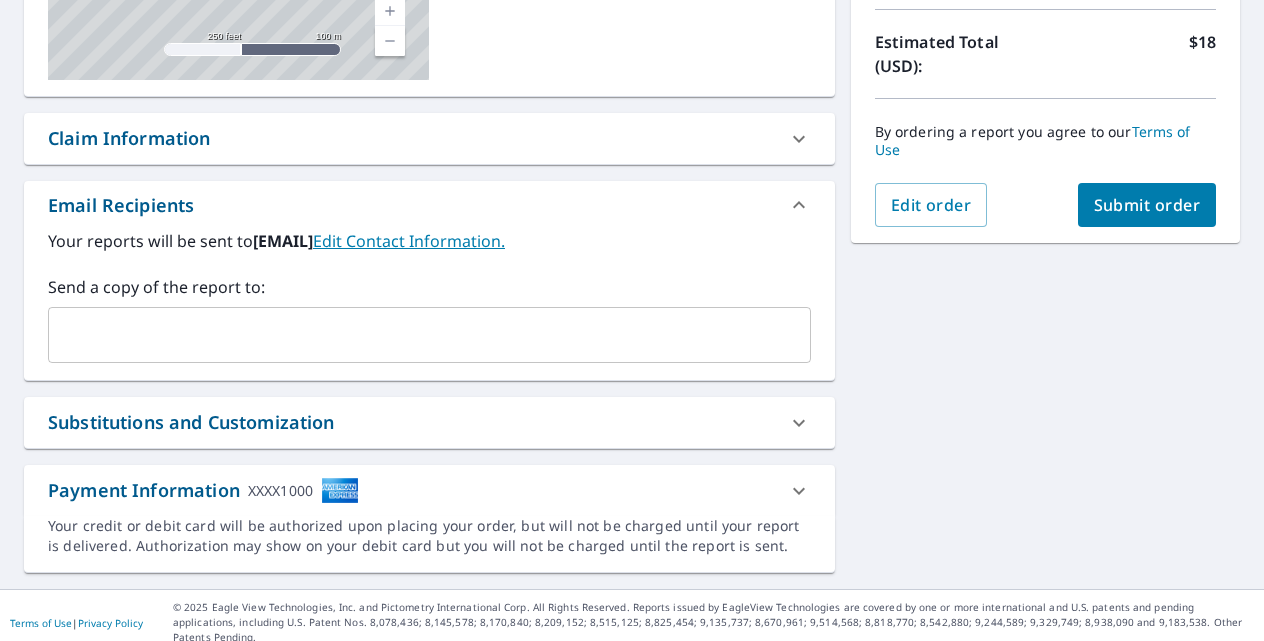 scroll, scrollTop: 436, scrollLeft: 0, axis: vertical 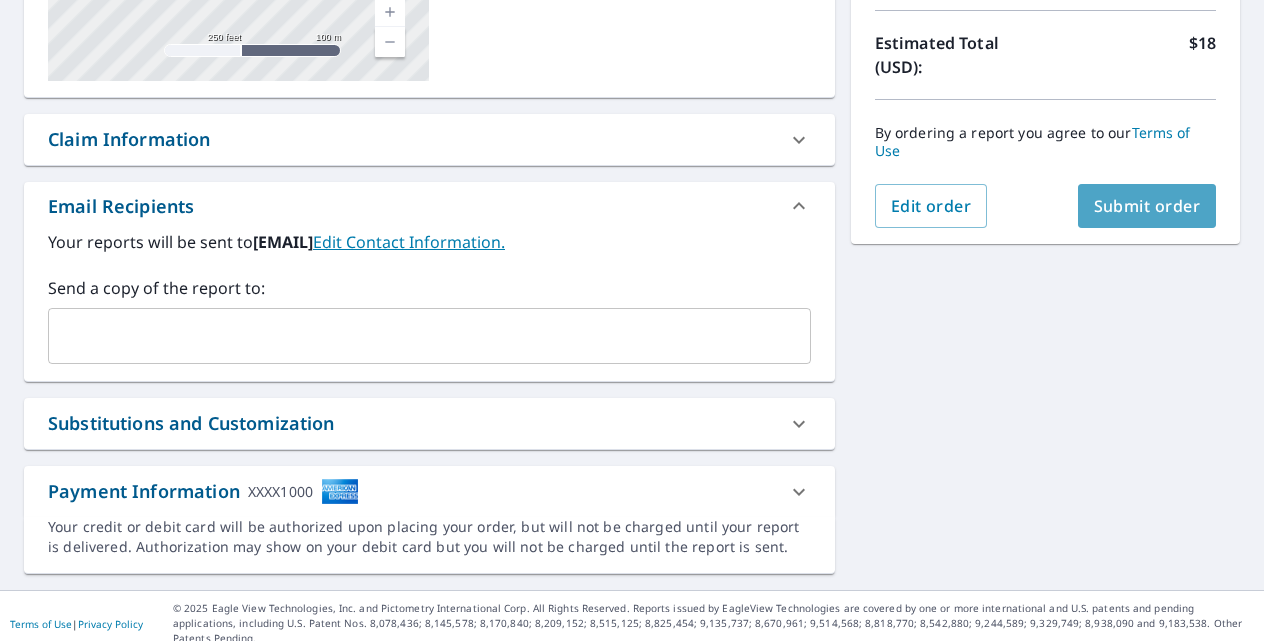 click on "Submit order" at bounding box center (1147, 206) 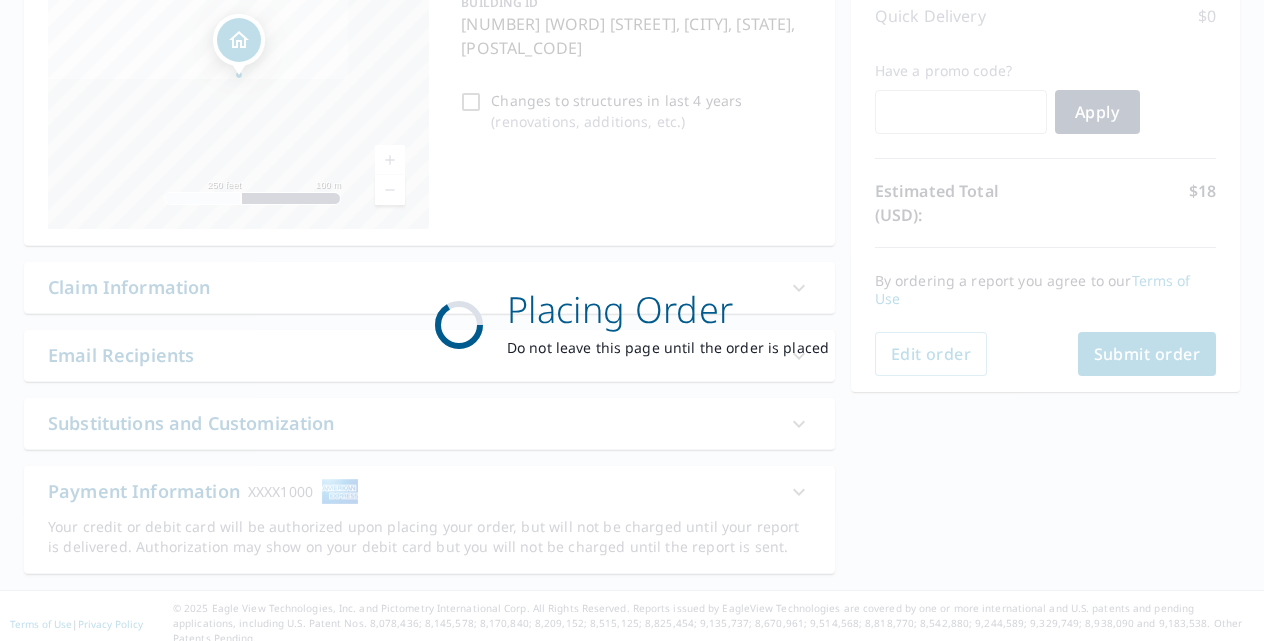scroll, scrollTop: 288, scrollLeft: 0, axis: vertical 